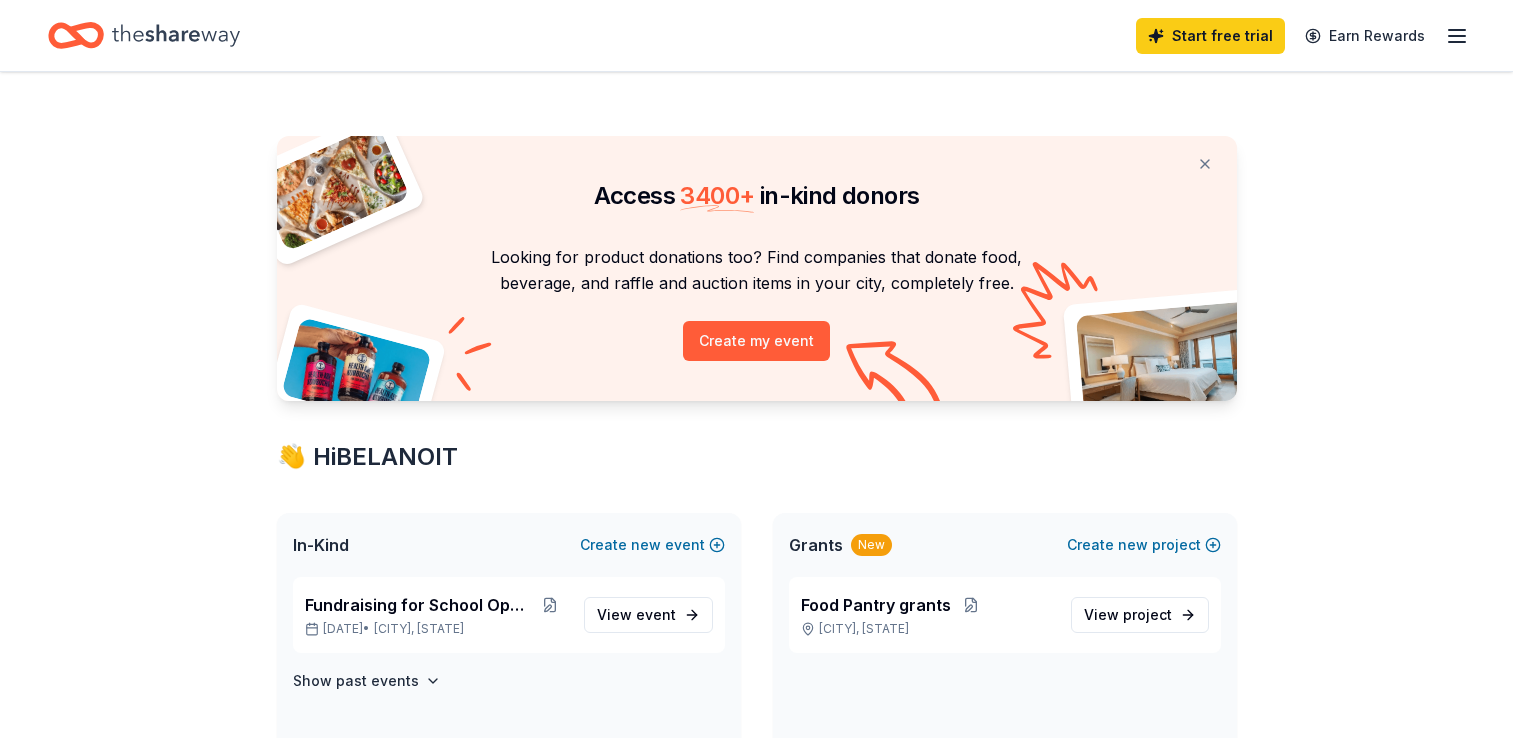 scroll, scrollTop: 0, scrollLeft: 0, axis: both 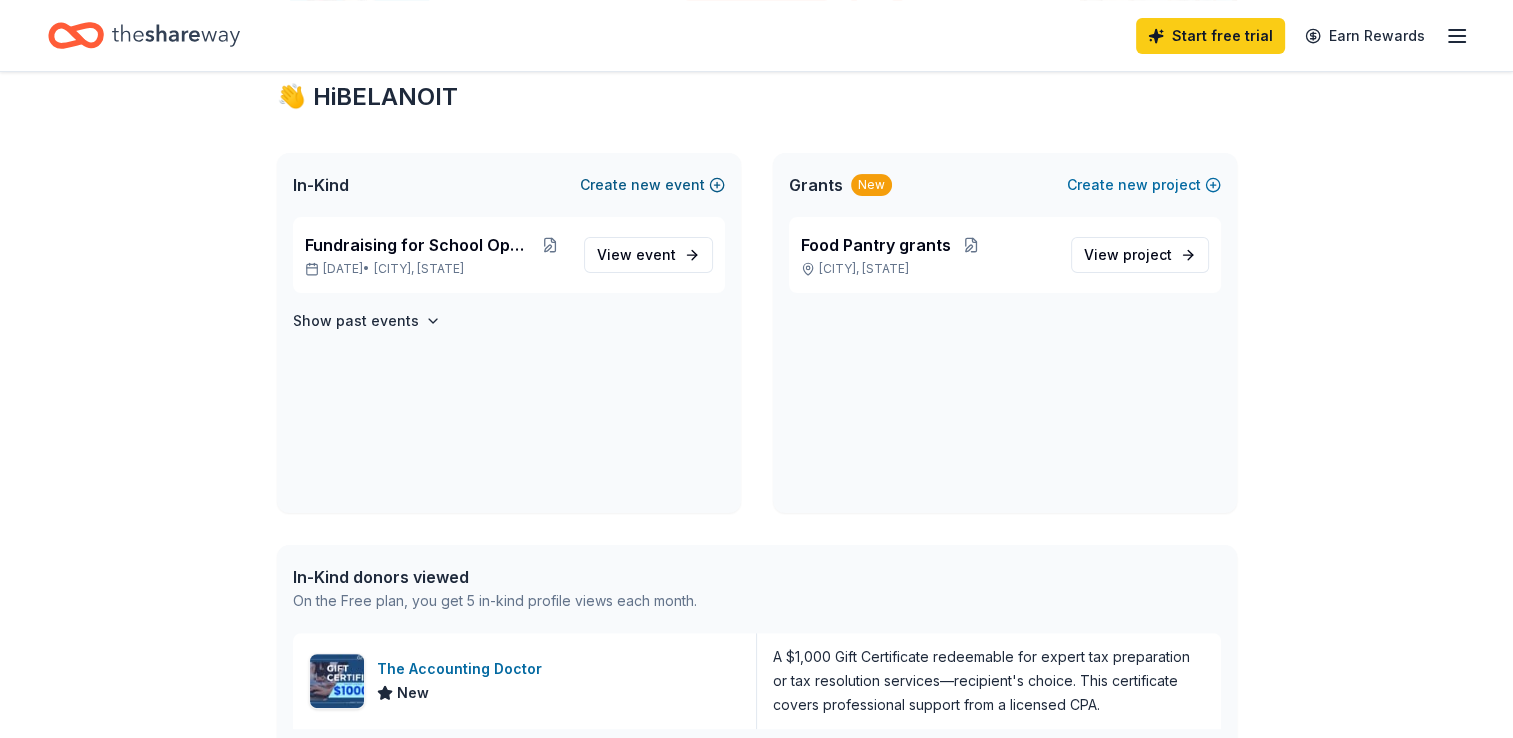 click on "new" at bounding box center [646, 185] 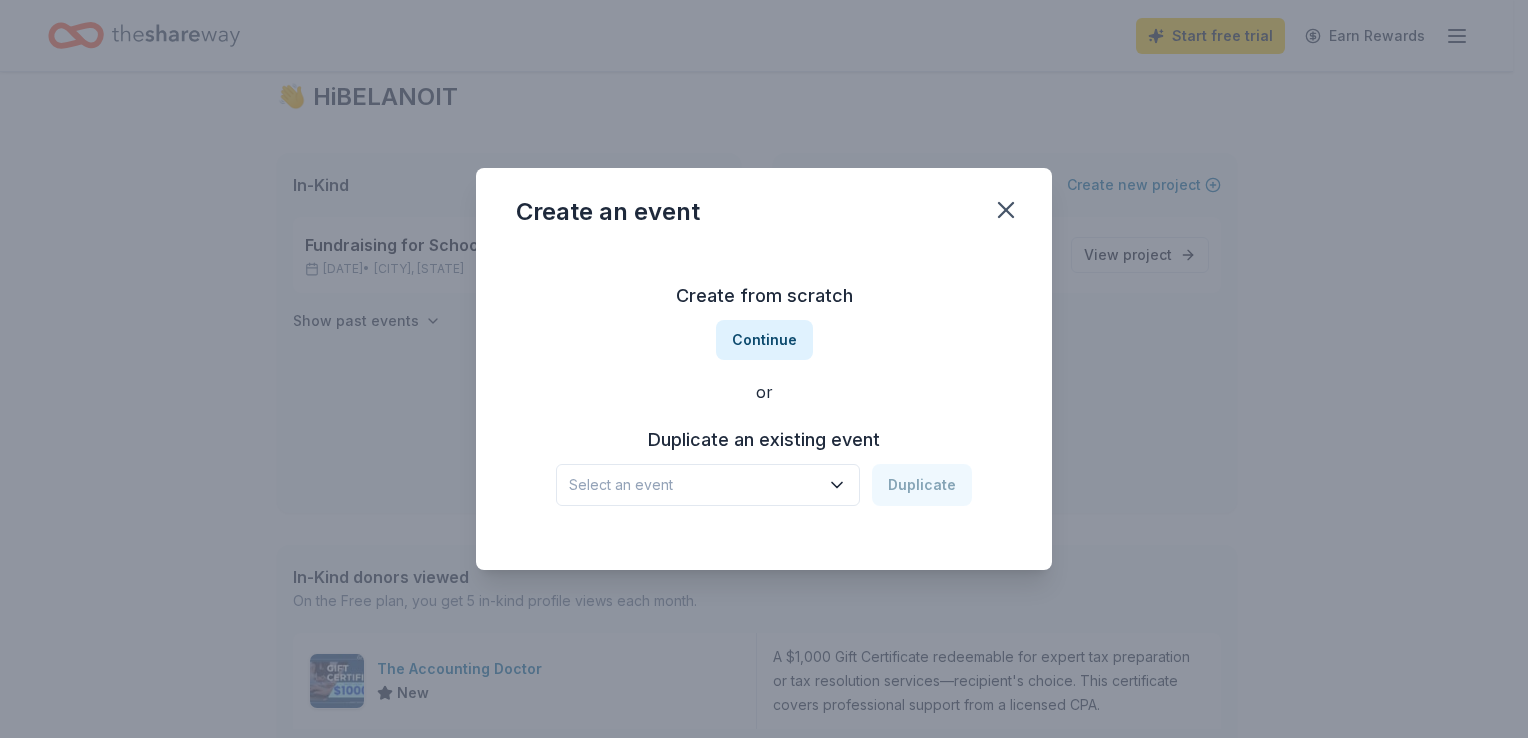 click on "Create from scratch Continue or Duplicate an existing event Select an event Duplicate" at bounding box center (764, 393) 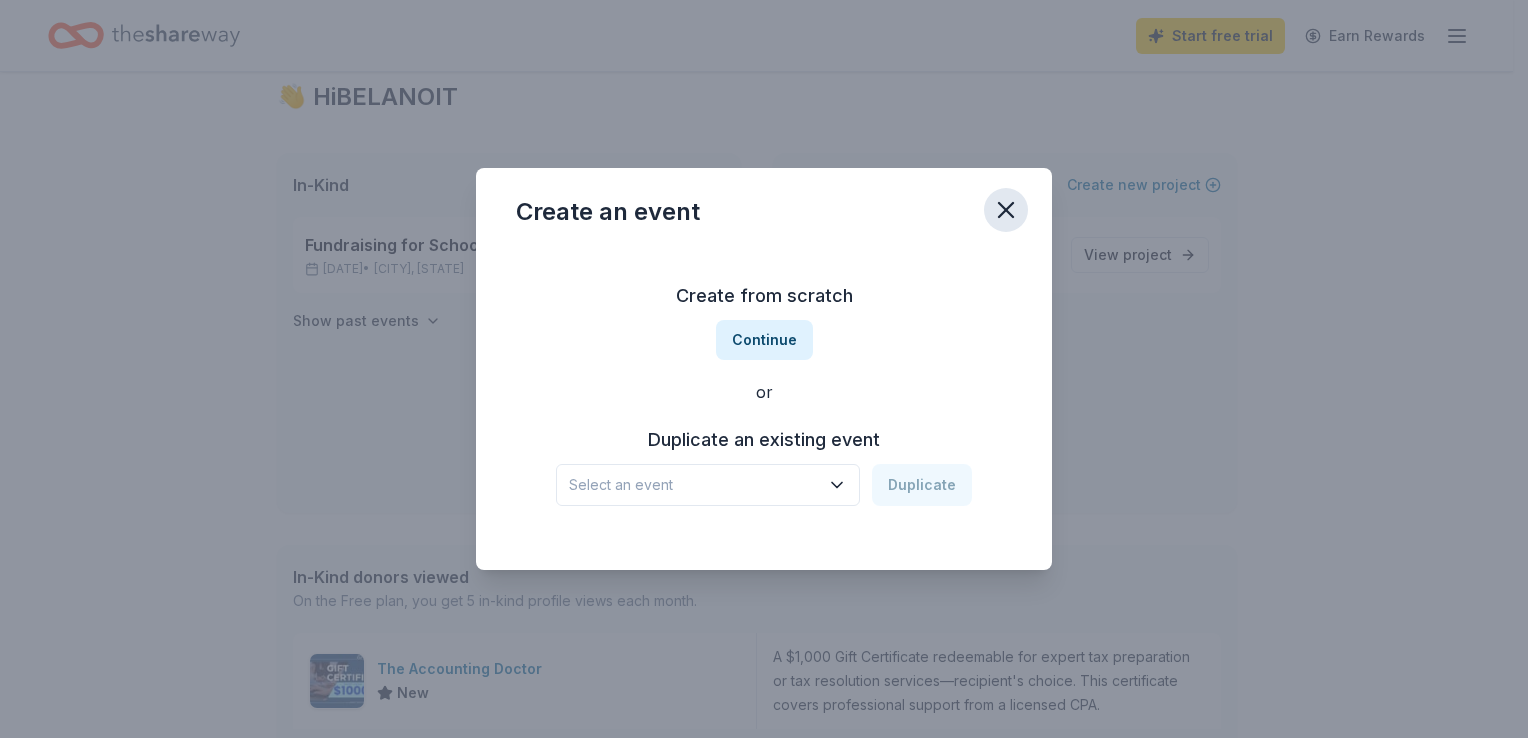 click 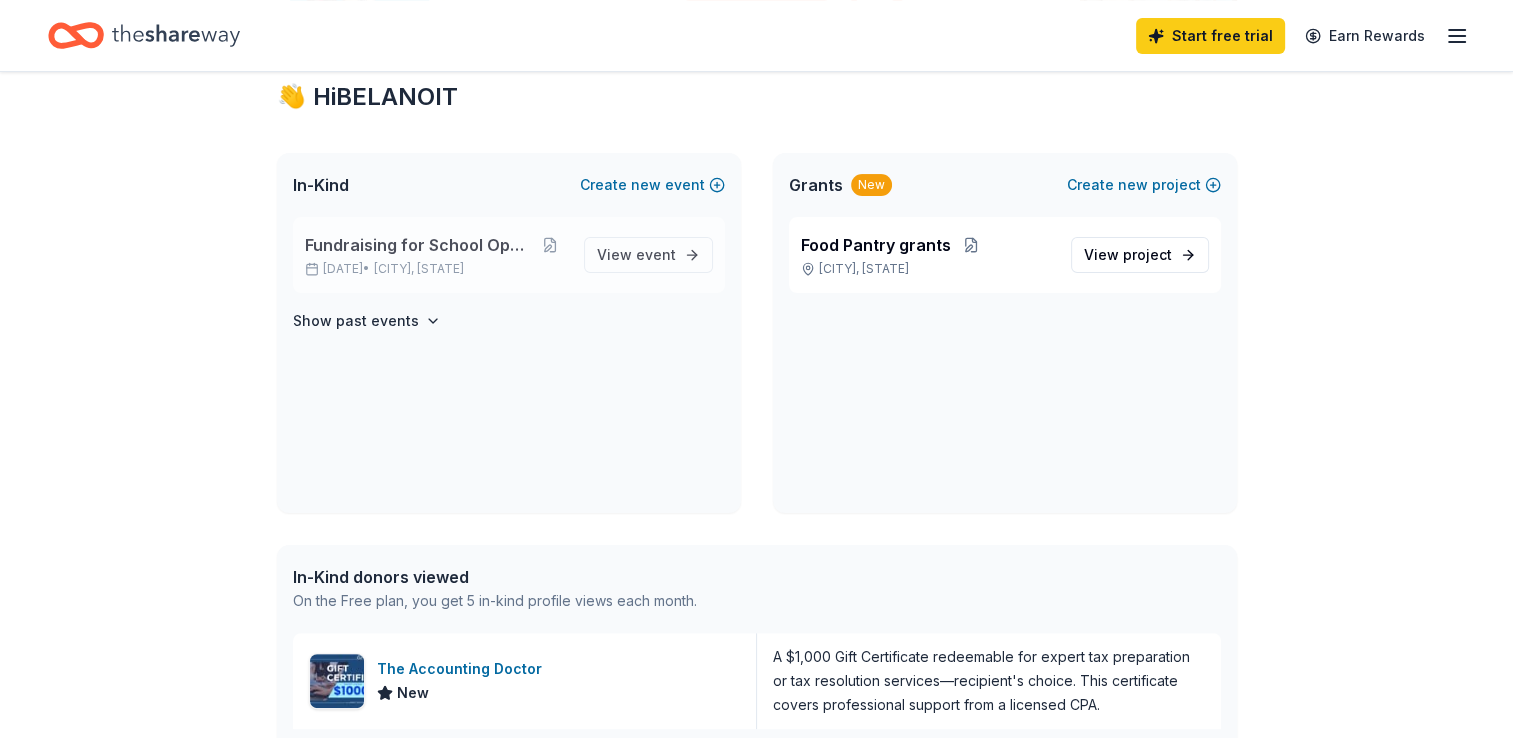 click on "Fundraising for School Openning" at bounding box center (419, 245) 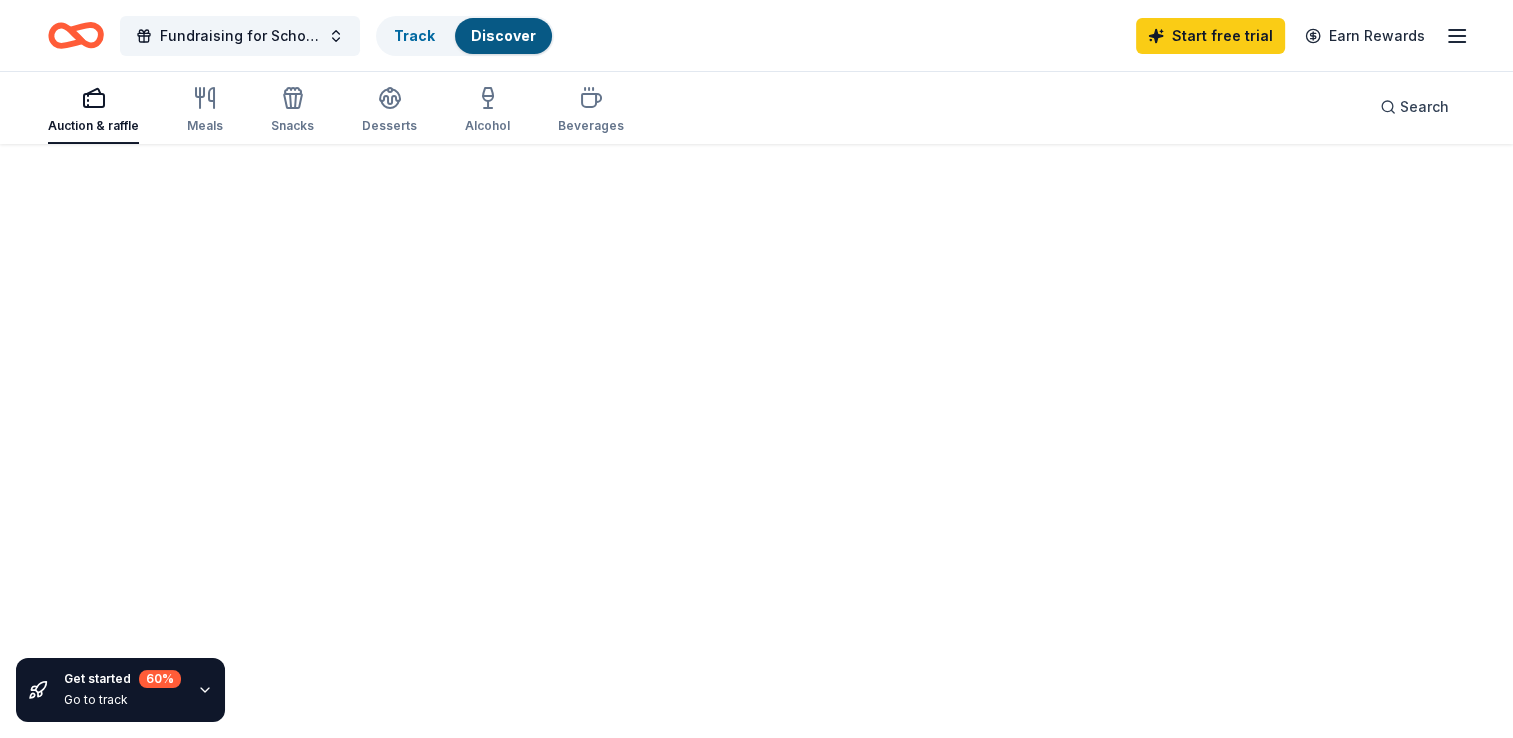 scroll, scrollTop: 0, scrollLeft: 0, axis: both 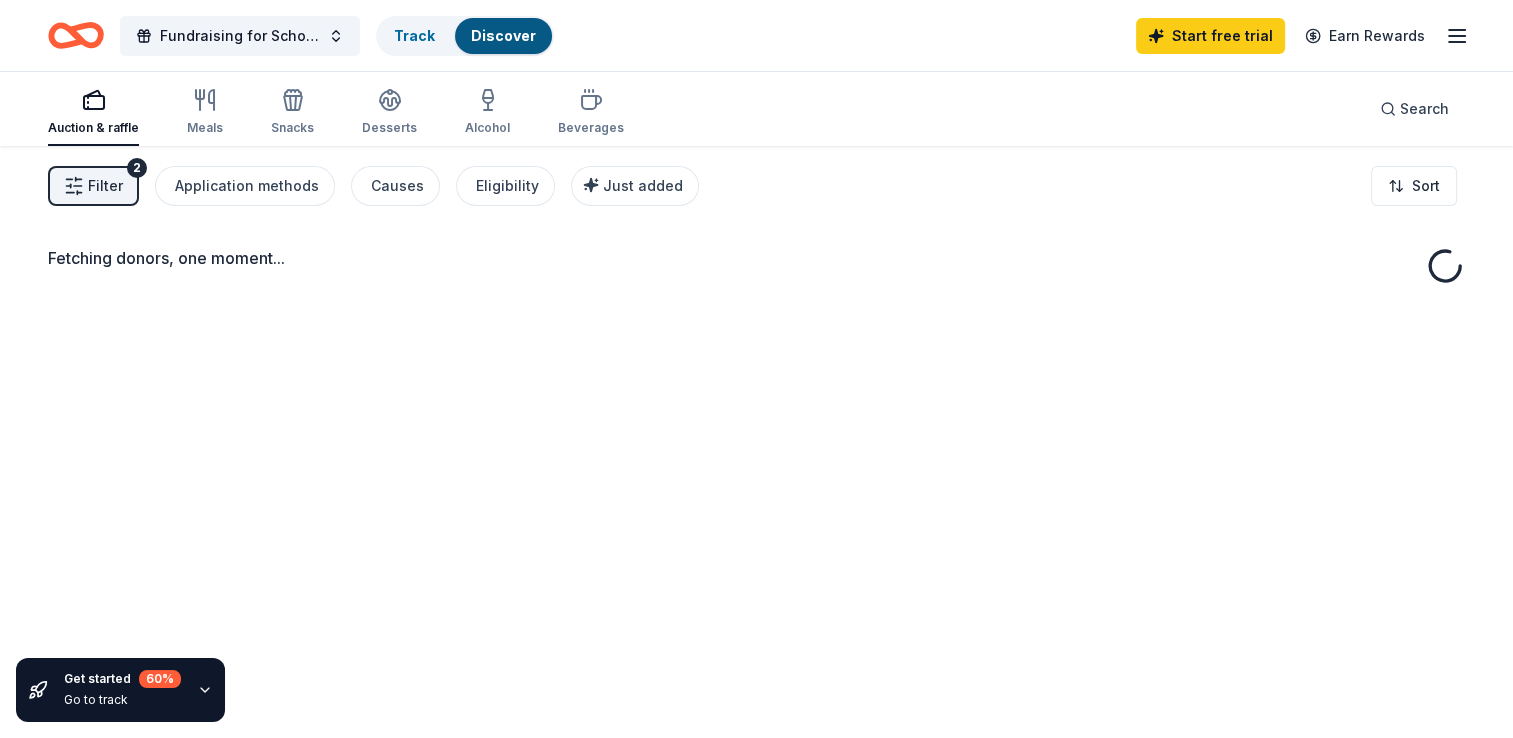 click on "Fetching donors, one moment..." at bounding box center [756, 515] 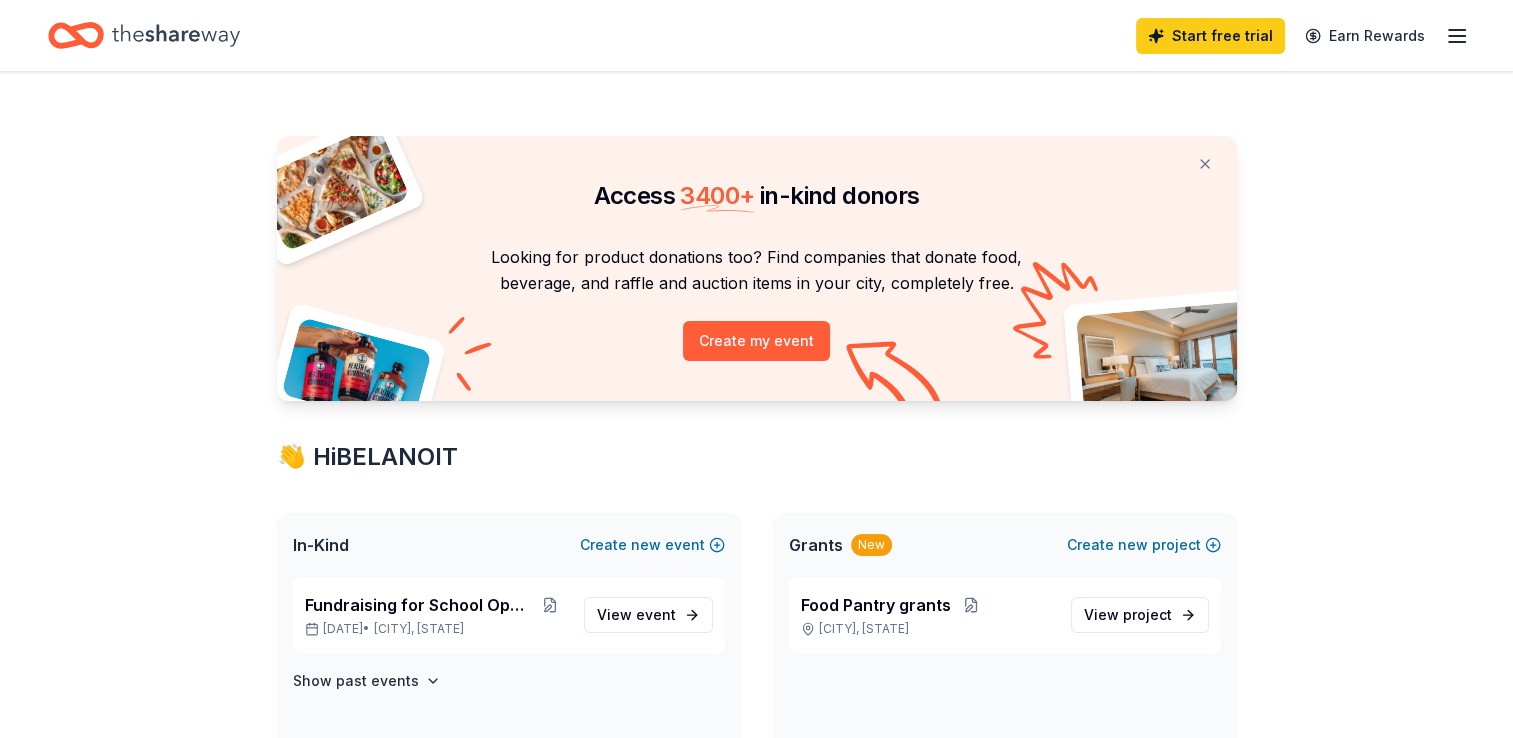 scroll, scrollTop: 360, scrollLeft: 0, axis: vertical 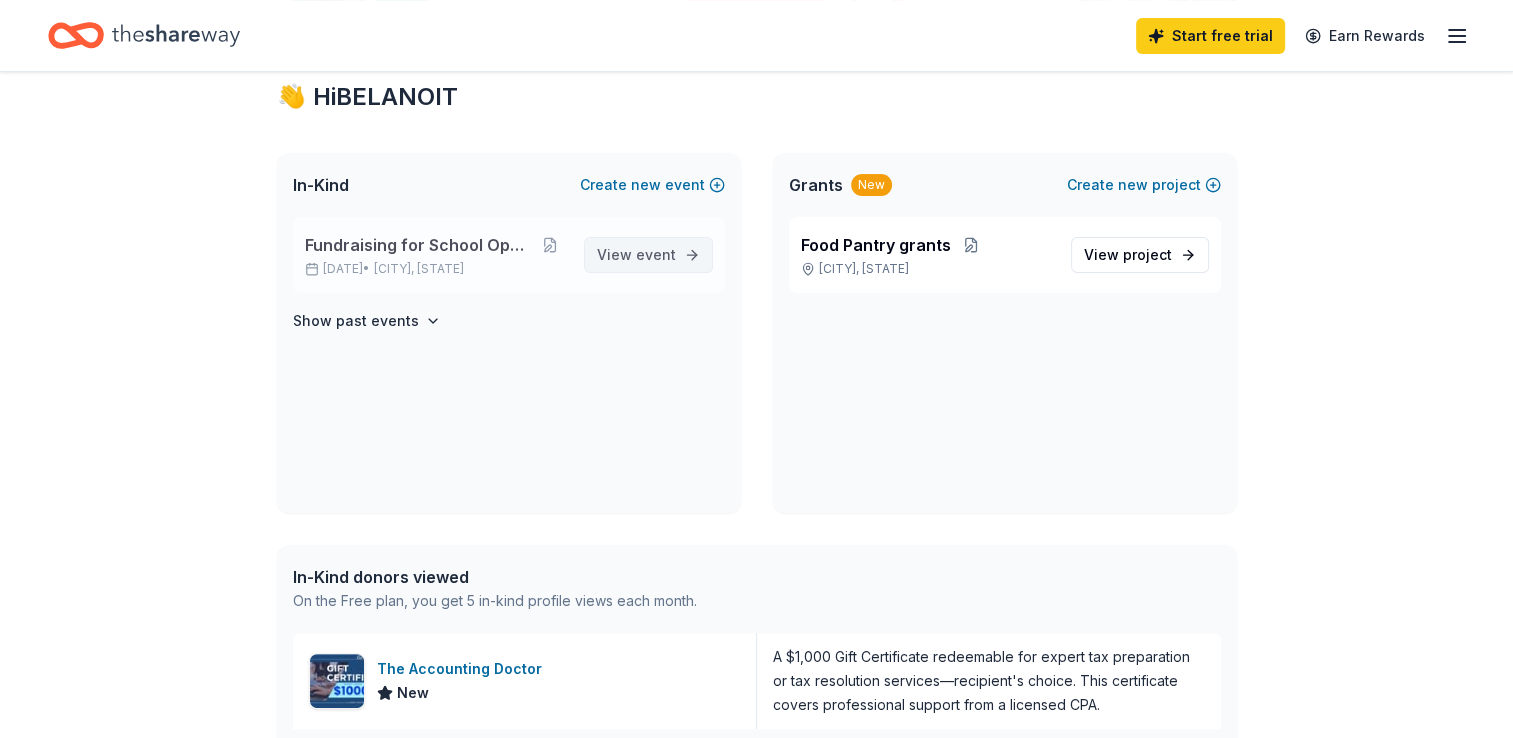 click on "View   event" at bounding box center [648, 255] 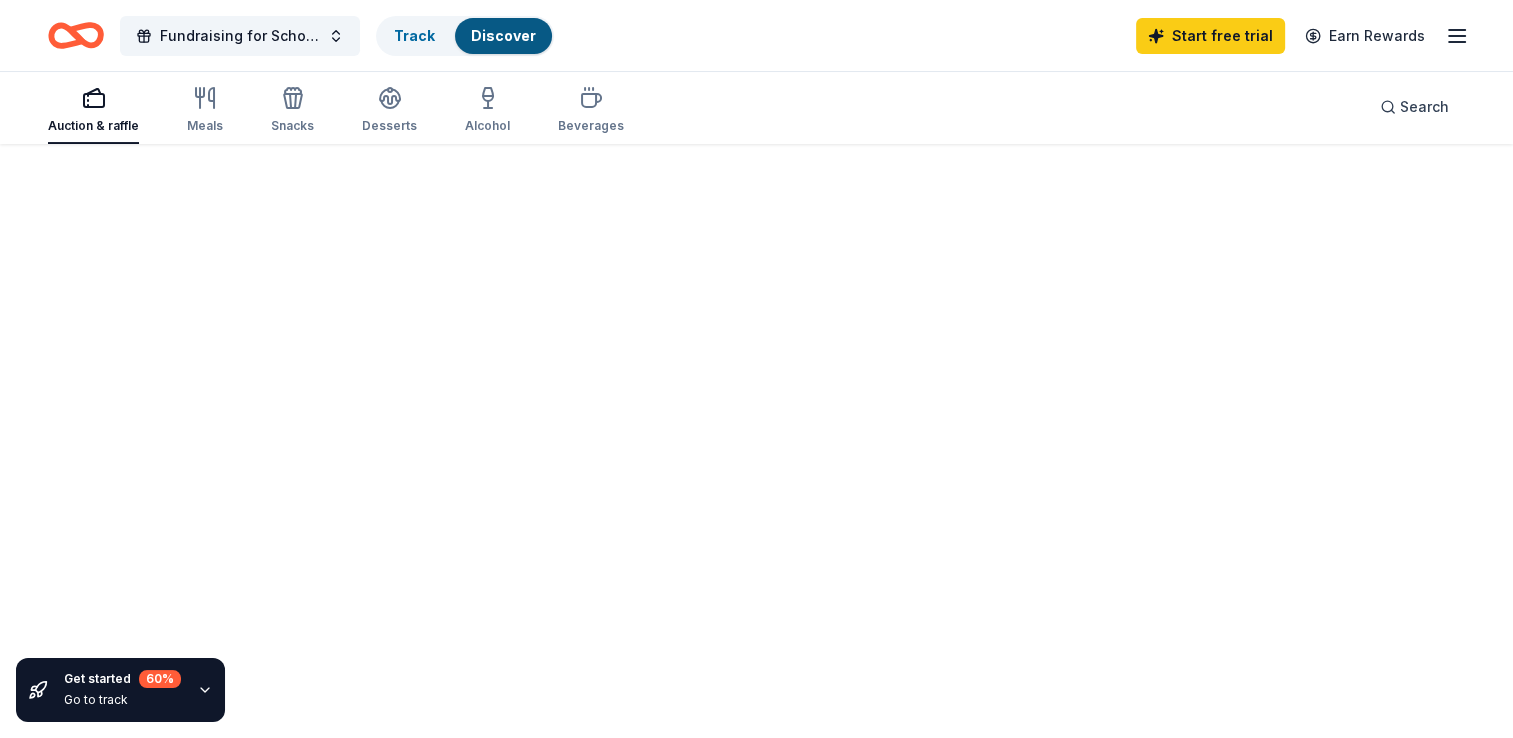 scroll, scrollTop: 0, scrollLeft: 0, axis: both 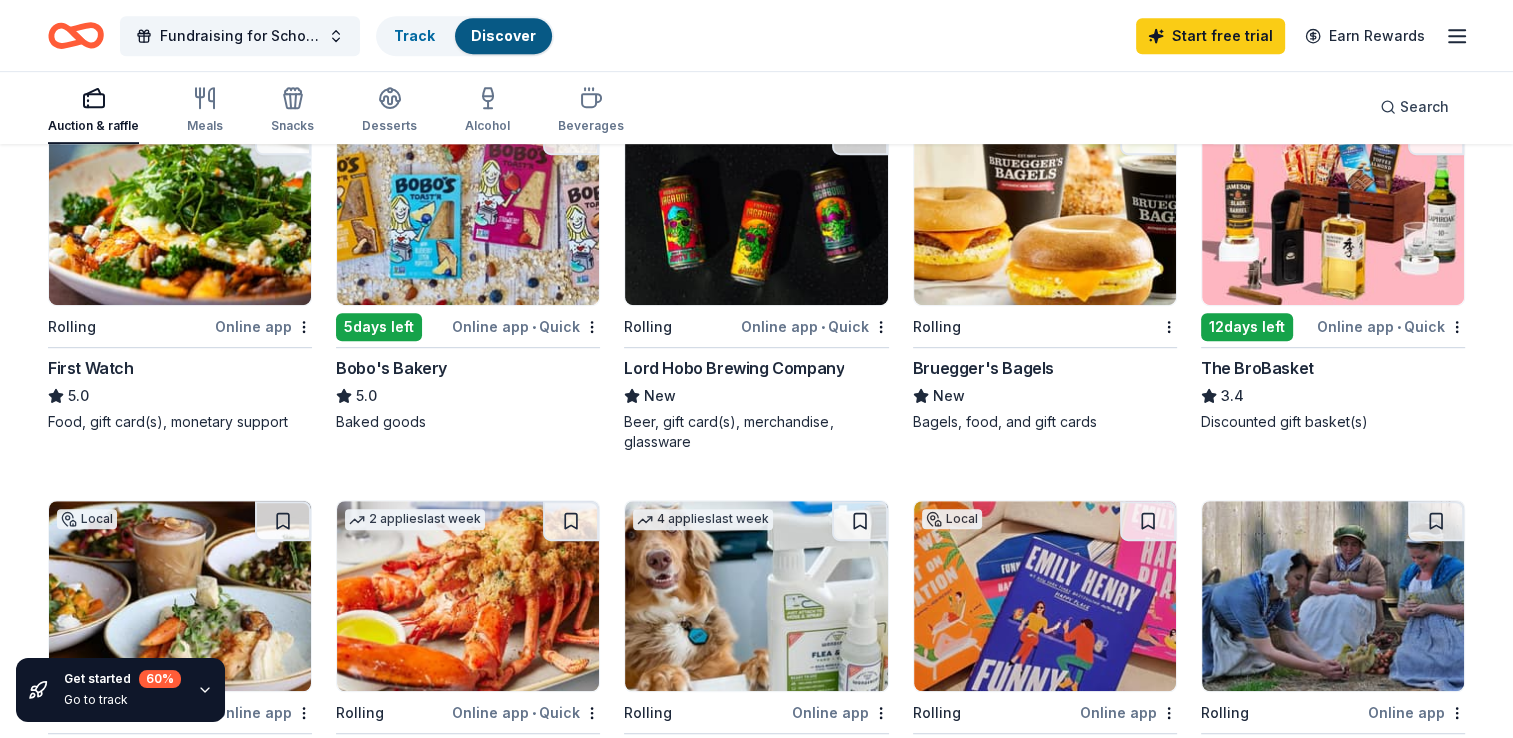 click on "Bruegger's Bagels" at bounding box center (983, 368) 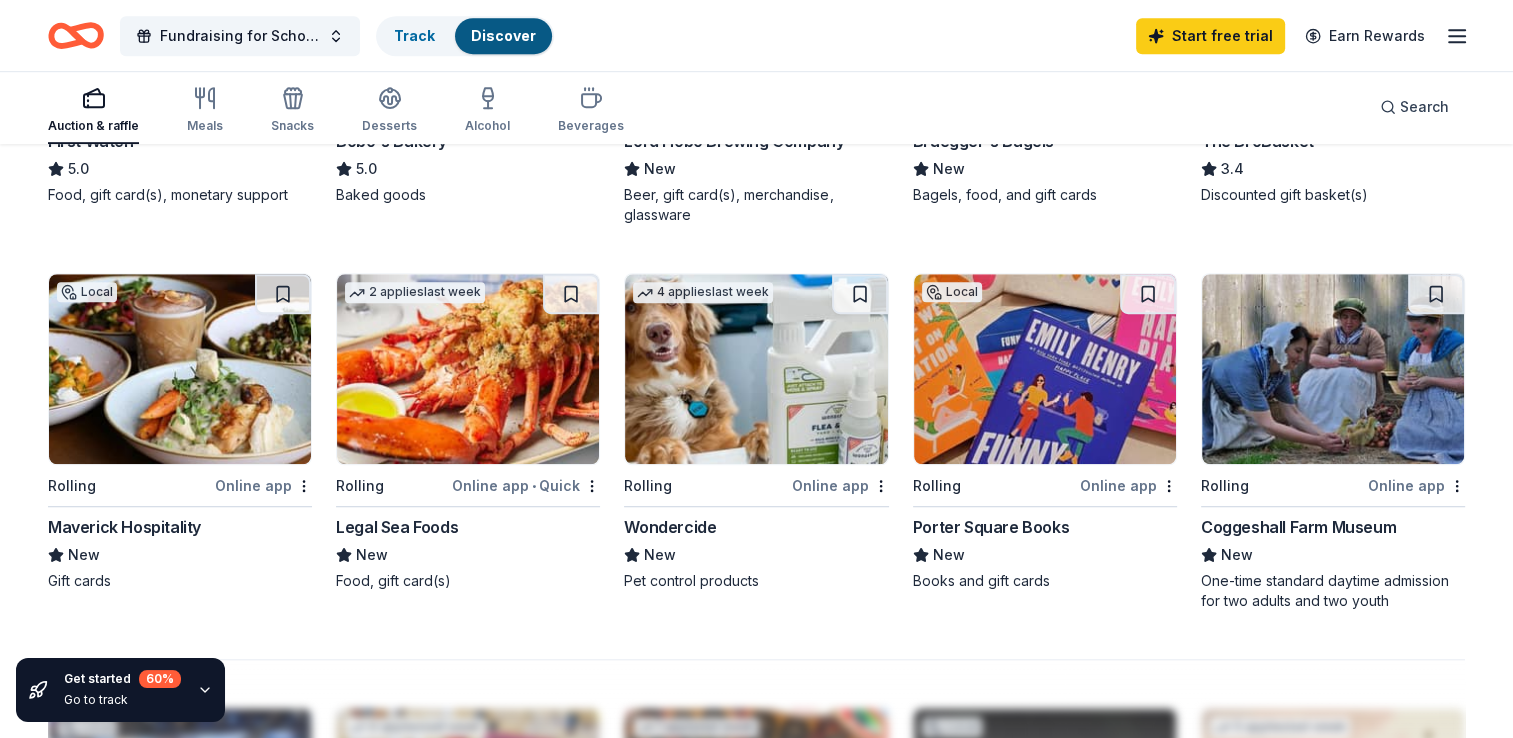 scroll, scrollTop: 1346, scrollLeft: 0, axis: vertical 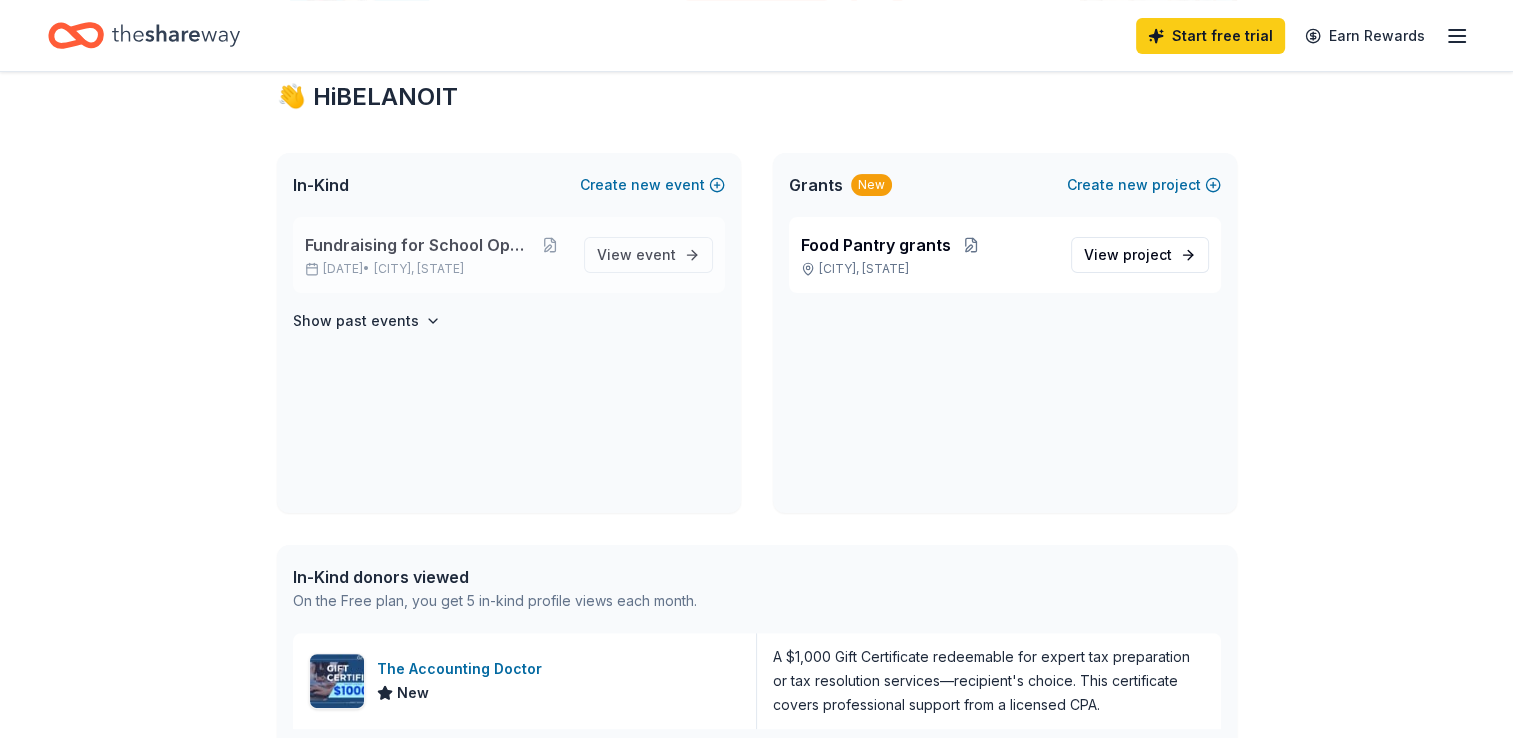 click on "Fundraising for School Openning" at bounding box center [419, 245] 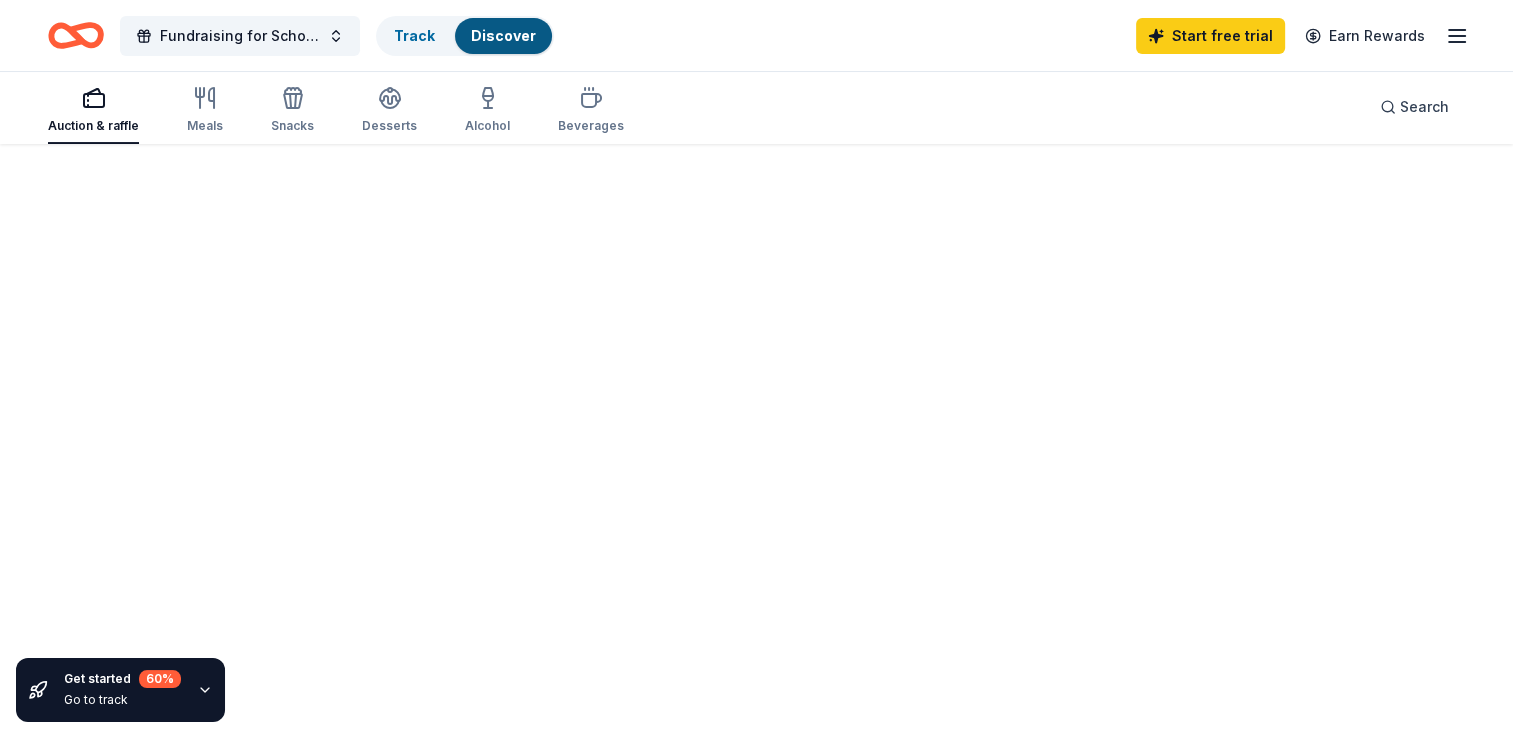 scroll, scrollTop: 0, scrollLeft: 0, axis: both 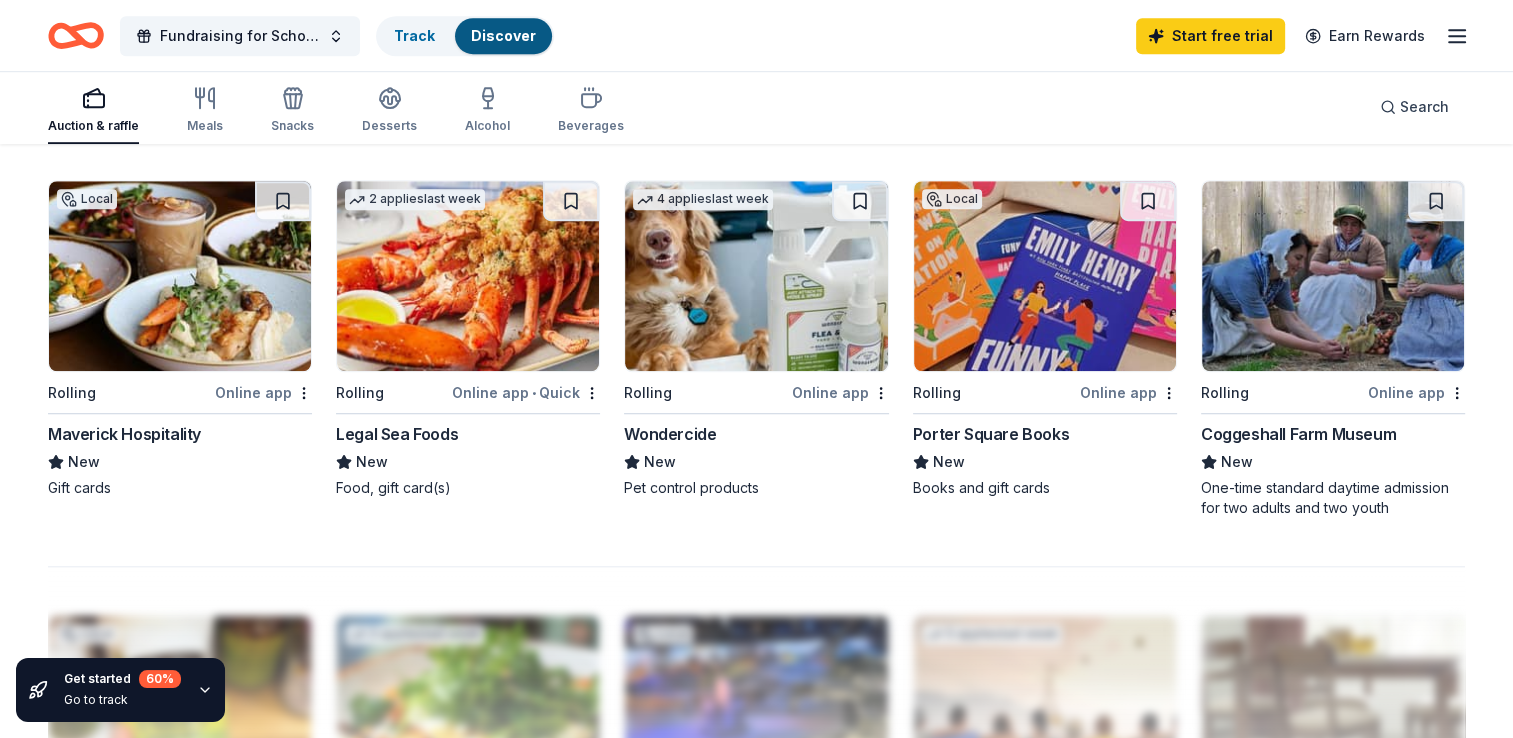 click on "Legal Sea Foods" at bounding box center [397, 434] 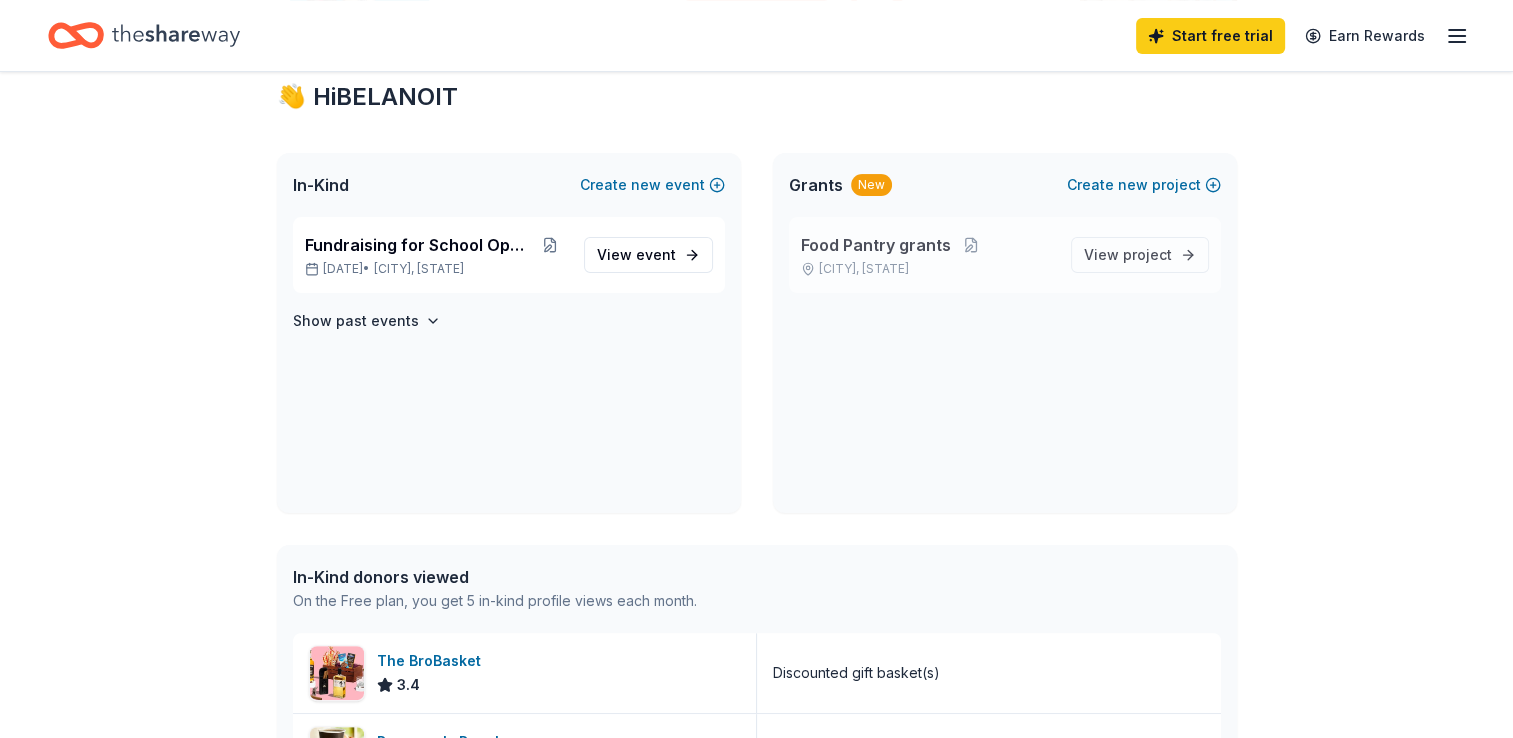 click on "Food Pantry grants" at bounding box center (876, 245) 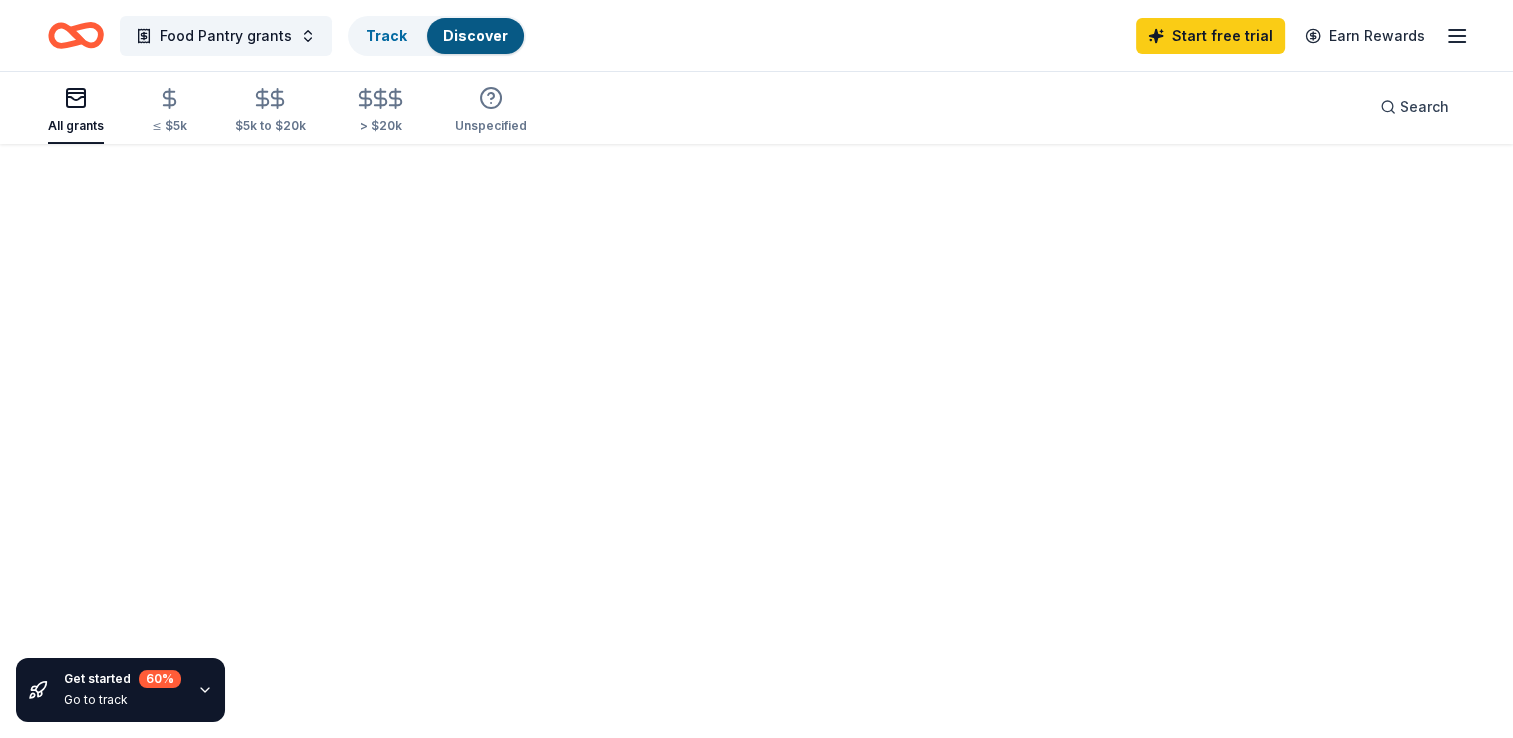 scroll, scrollTop: 0, scrollLeft: 0, axis: both 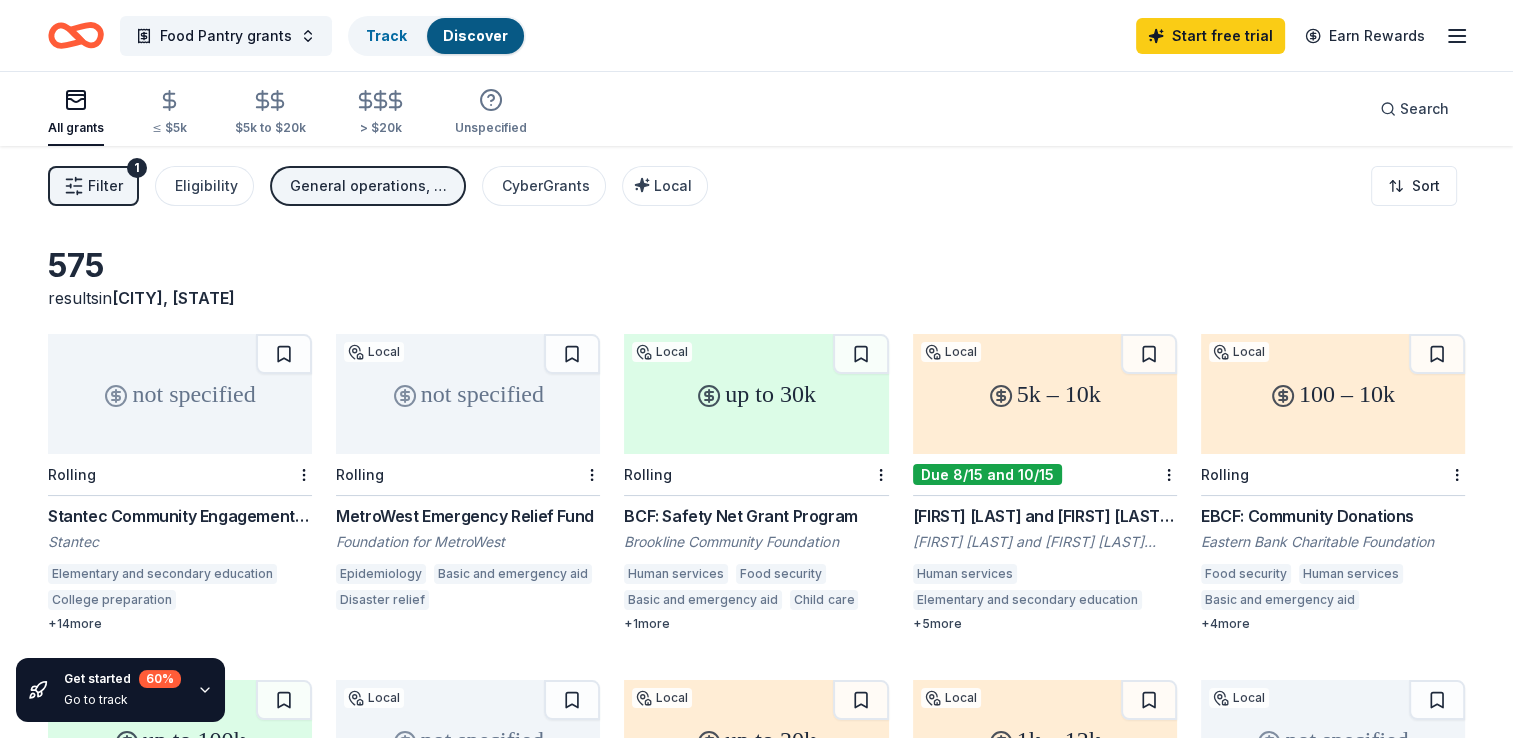 click on "Due 8/15 and 10/15" at bounding box center (987, 474) 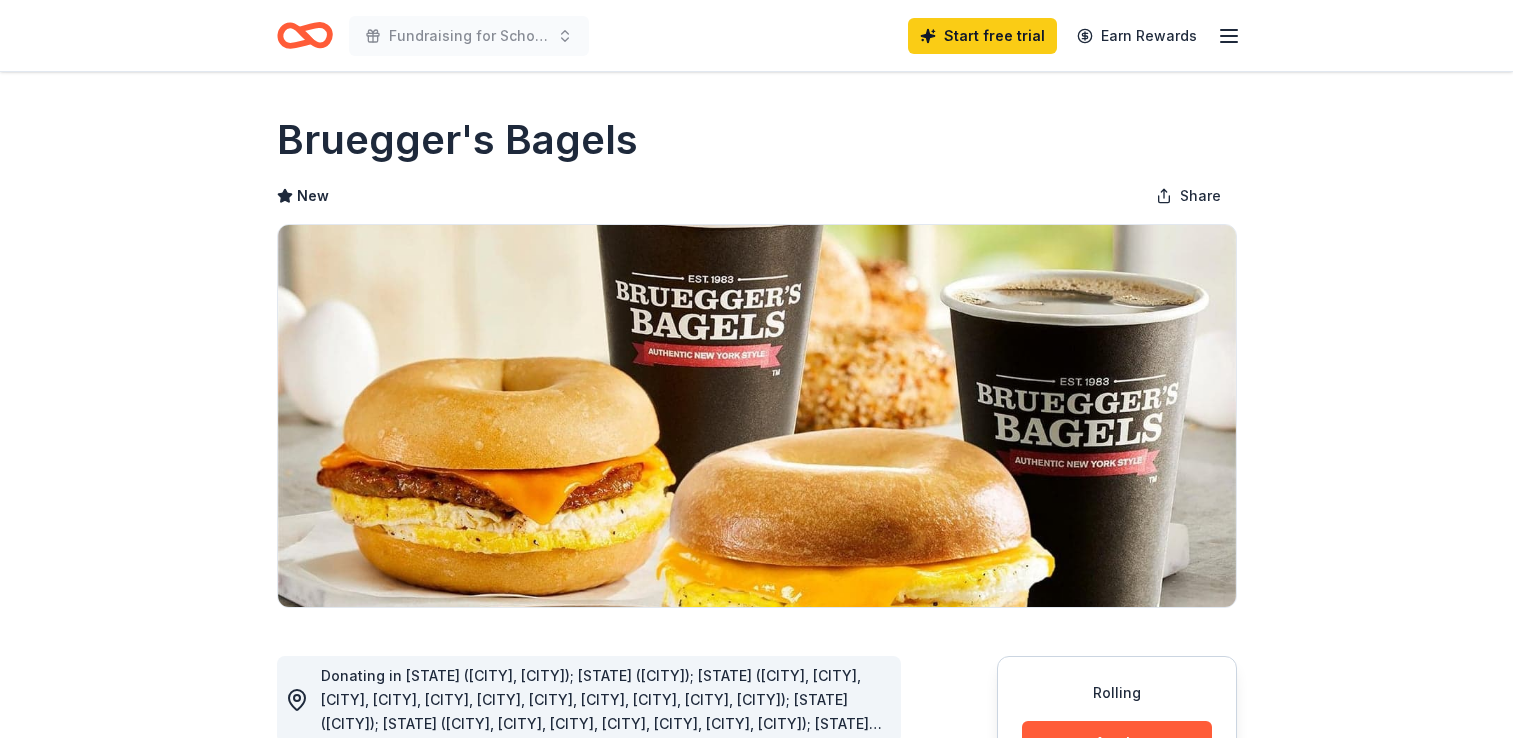 scroll, scrollTop: 0, scrollLeft: 0, axis: both 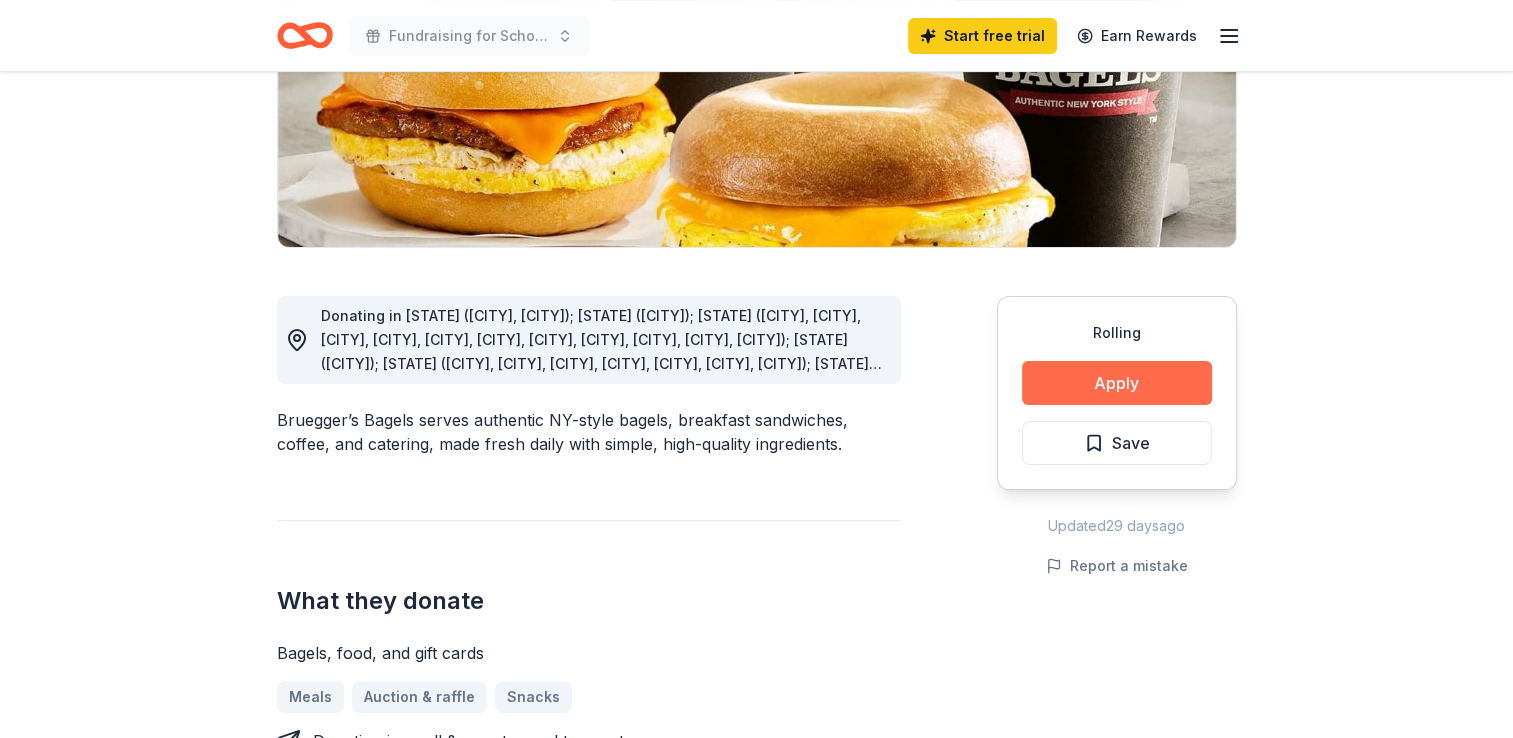 click on "Apply" at bounding box center (1117, 383) 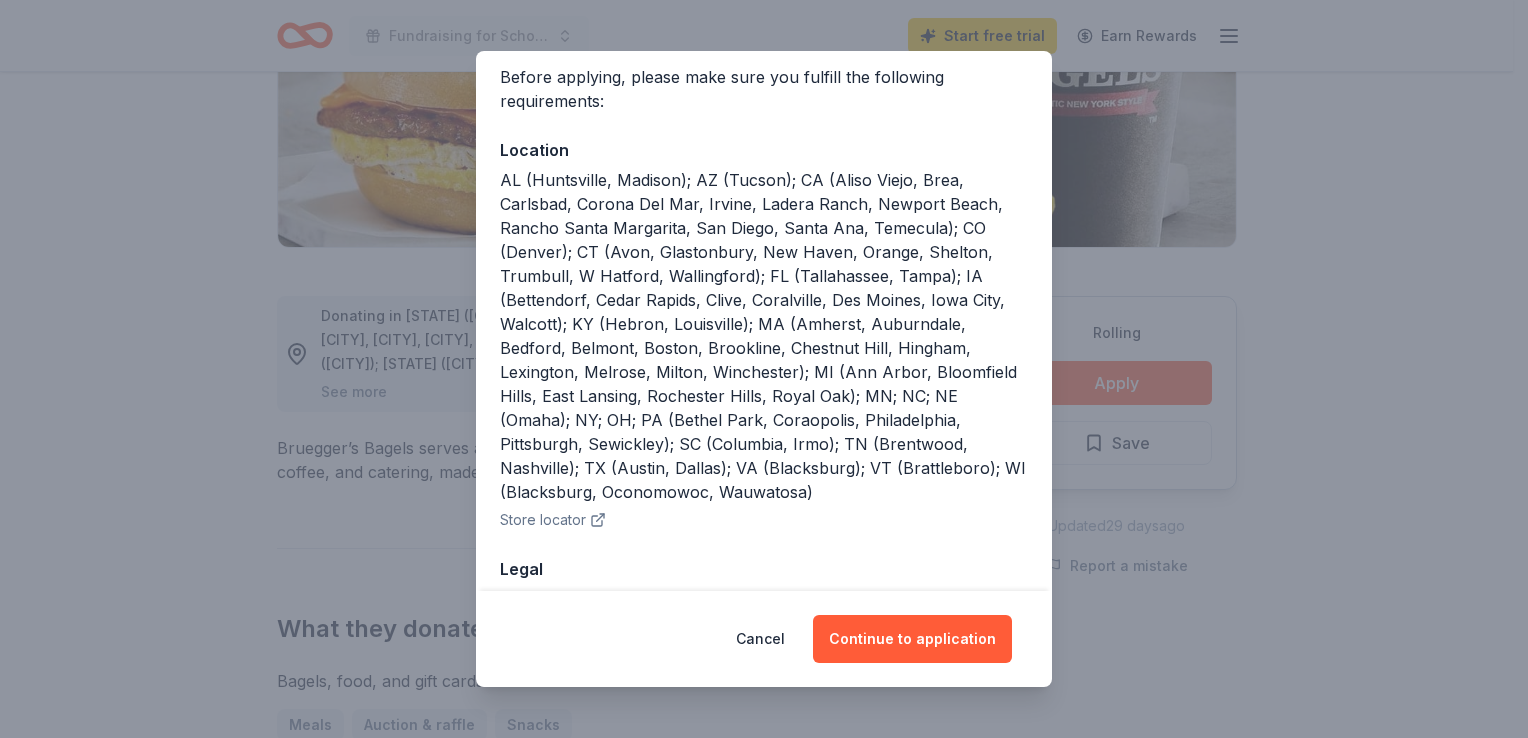 scroll, scrollTop: 200, scrollLeft: 0, axis: vertical 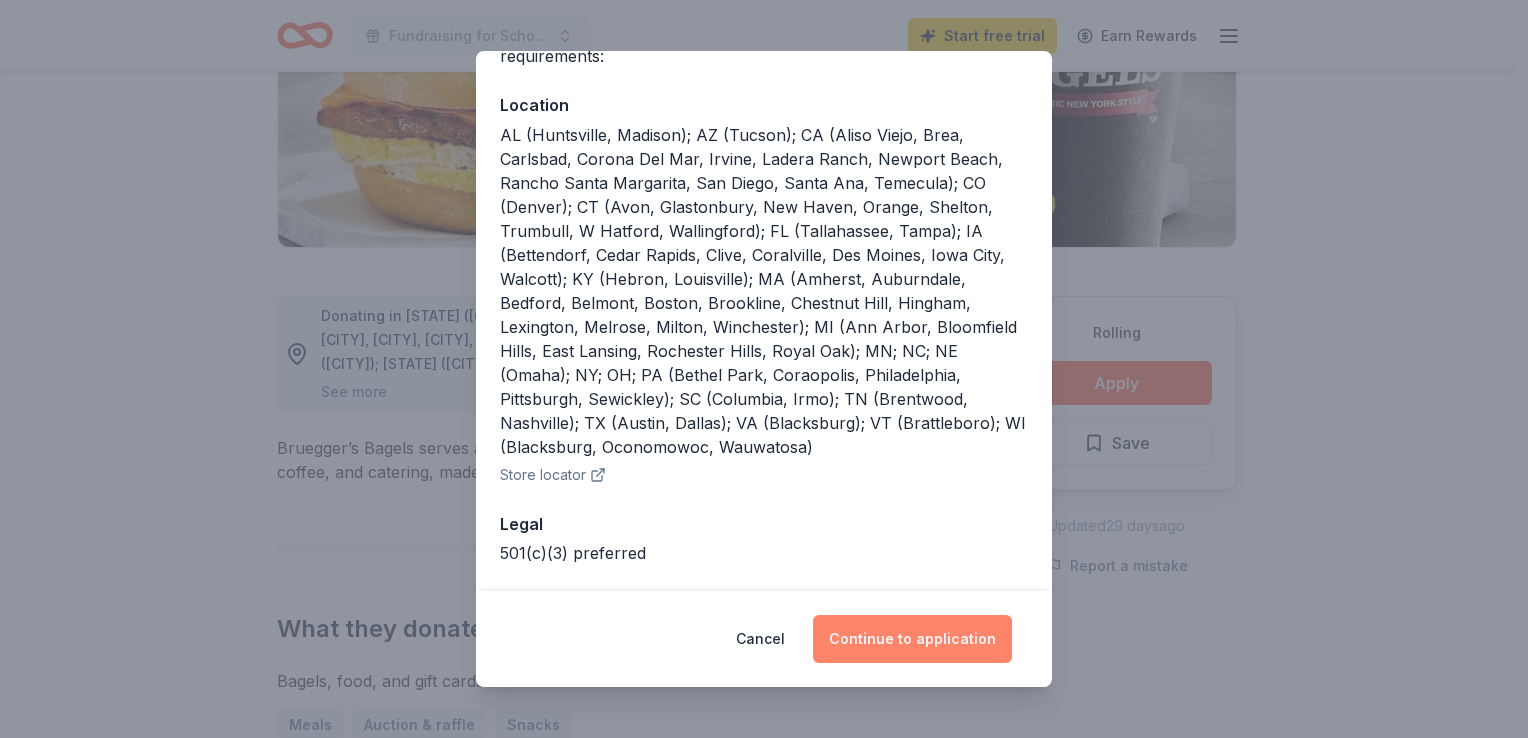 click on "Continue to application" at bounding box center [912, 639] 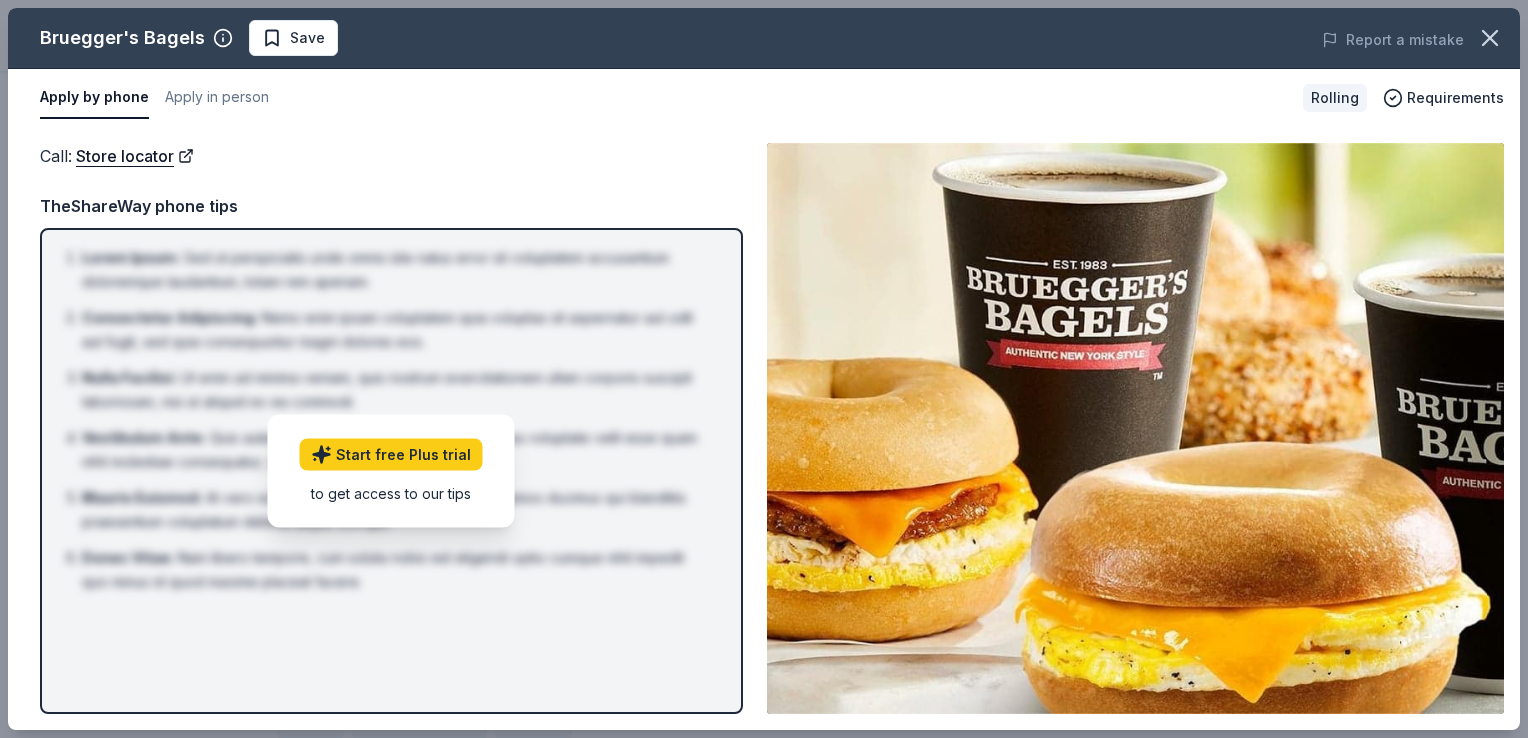 click on "Call : Store locator Call : Store locator TheShareWay phone tips Lorem Ipsum :   Sed ut perspiciatis unde omnis iste natus error sit voluptatem accusantium doloremque laudantium, totam rem aperiam. Consectetur Adipiscing :   Nemo enim ipsam voluptatem quia voluptas sit aspernatur aut odit aut fugit, sed quia consequuntur magni dolores eos. Nulla Facilisi :   Ut enim ad minima veniam, quis nostrum exercitationem ullam corporis suscipit laboriosam, nisi ut aliquid ex ea commodi. Vestibulum Ante :   Quis autem vel eum iure reprehenderit qui in ea voluptate velit esse quam nihil molestiae consequatur, vel illum qui dolorem. Mauris Euismod :   At vero eos et accusamus et iusto odio dignissimos ducimus qui blanditiis praesentium voluptatum deleniti atque corrupti. Donec Vitae :   Nam libero tempore, cum soluta nobis est eligendi optio cumque nihil impedit quo minus id quod maxime placeat facere. Start free Plus trial to get access to our tips" at bounding box center [764, 428] 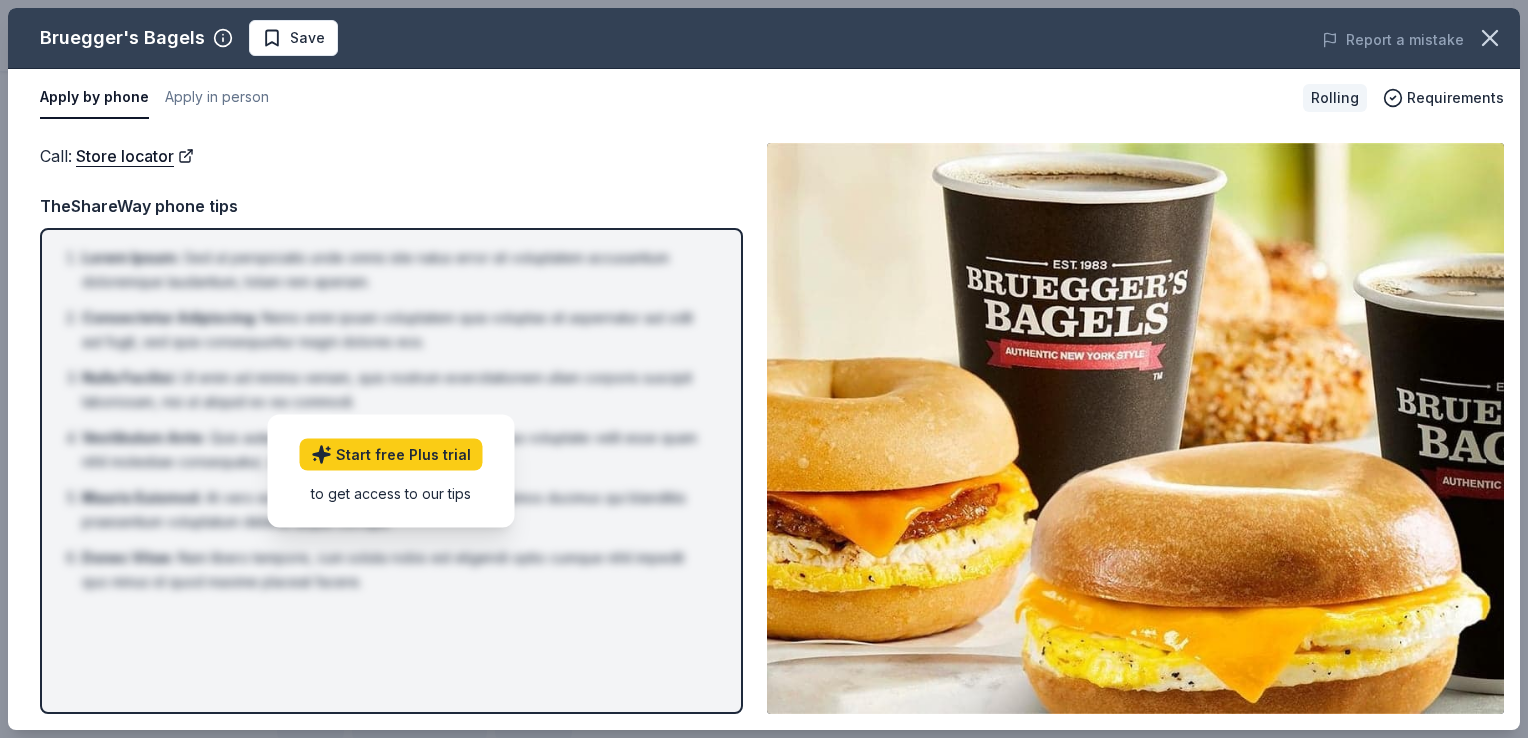 click on "to get access to our tips" at bounding box center (391, 492) 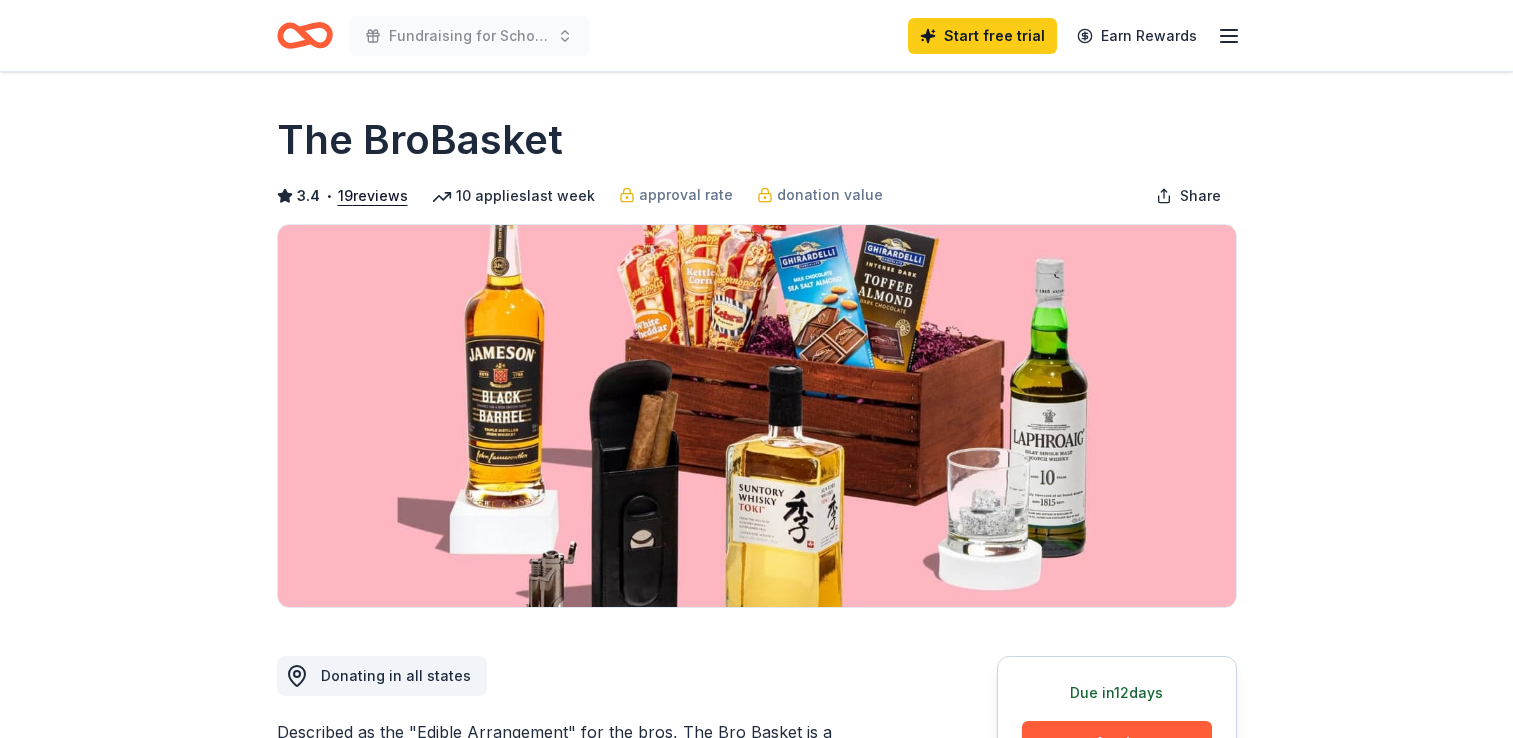 scroll, scrollTop: 0, scrollLeft: 0, axis: both 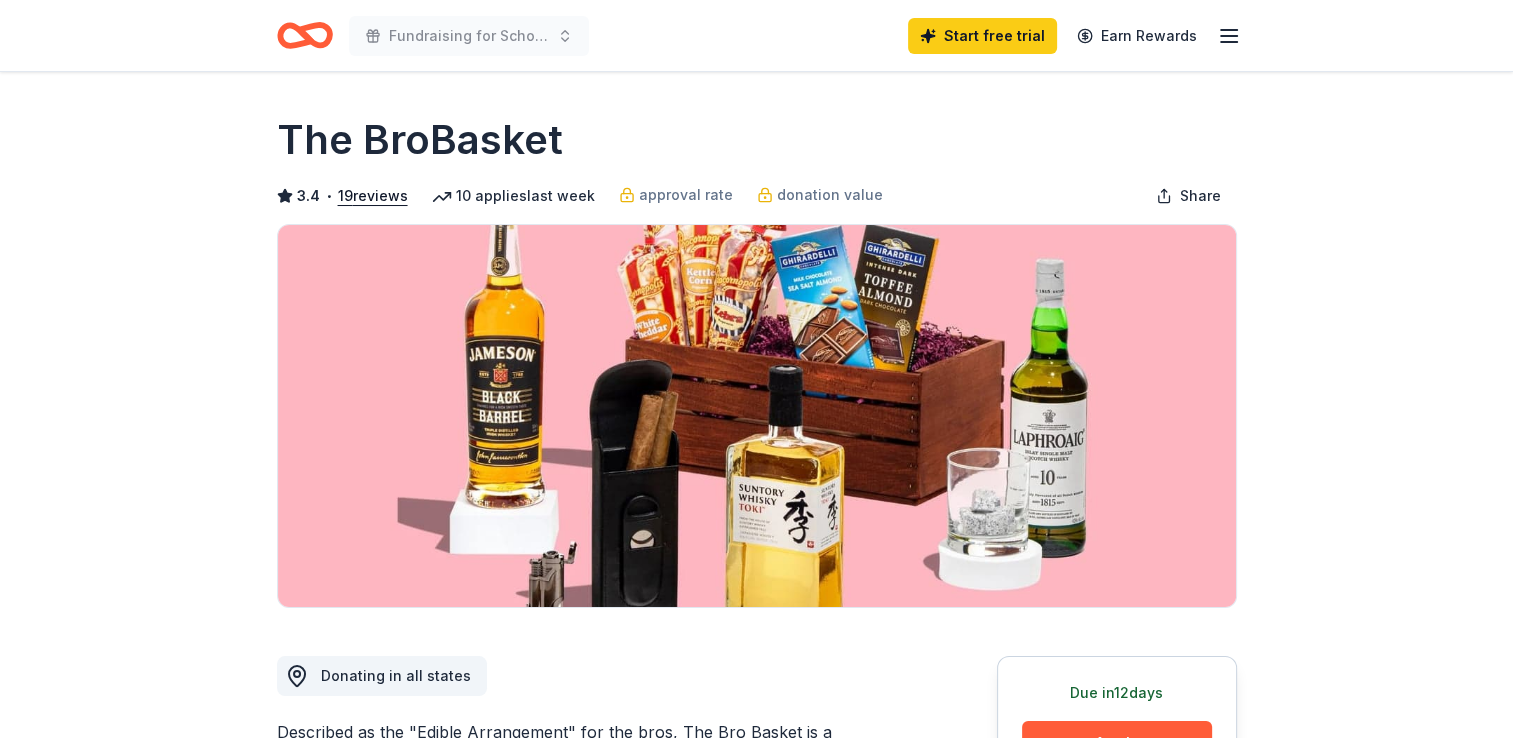 click on "The BroBasket 3.4 • 19  reviews 10   applies  [TIME_REFERENCE] approval rate donation value Share Donating in all states  Described as the "Edible Arrangement" for the bros, The Bro Basket is a company that caters to everyone looking for a gift package full of beers, popcorn treats, golf tees, and all things bro-y.  What they donate Discounted gift basket(s) Alcohol Auction & raffle Snacks Donation can be shipped to you Donation is small & easy to send to guests Who they donate to  Preferred 501(c)(3) required Due in  12  days Apply Save ⚡️ Quick application Usually responds in  a few days Updated  [TIME_REFERENCE] Report a mistake approval rate 20 % approved 30 % declined 50 % no response donation value (average) $xx - $xx $xx - $xx $xx - $xx $xx - $xx Start free Pro trial to view approval rates and average donation values 3.4 • 19  reviews See all  19  reviews Pilgrim Lutheran School [MONTH] [YEAR] • Approved Barre Belle [MONTH] [YEAR] • Approved Kiwanis Club of Ozone Park-Woodhaven [MONTH] [YEAR] •" at bounding box center [757, 1622] 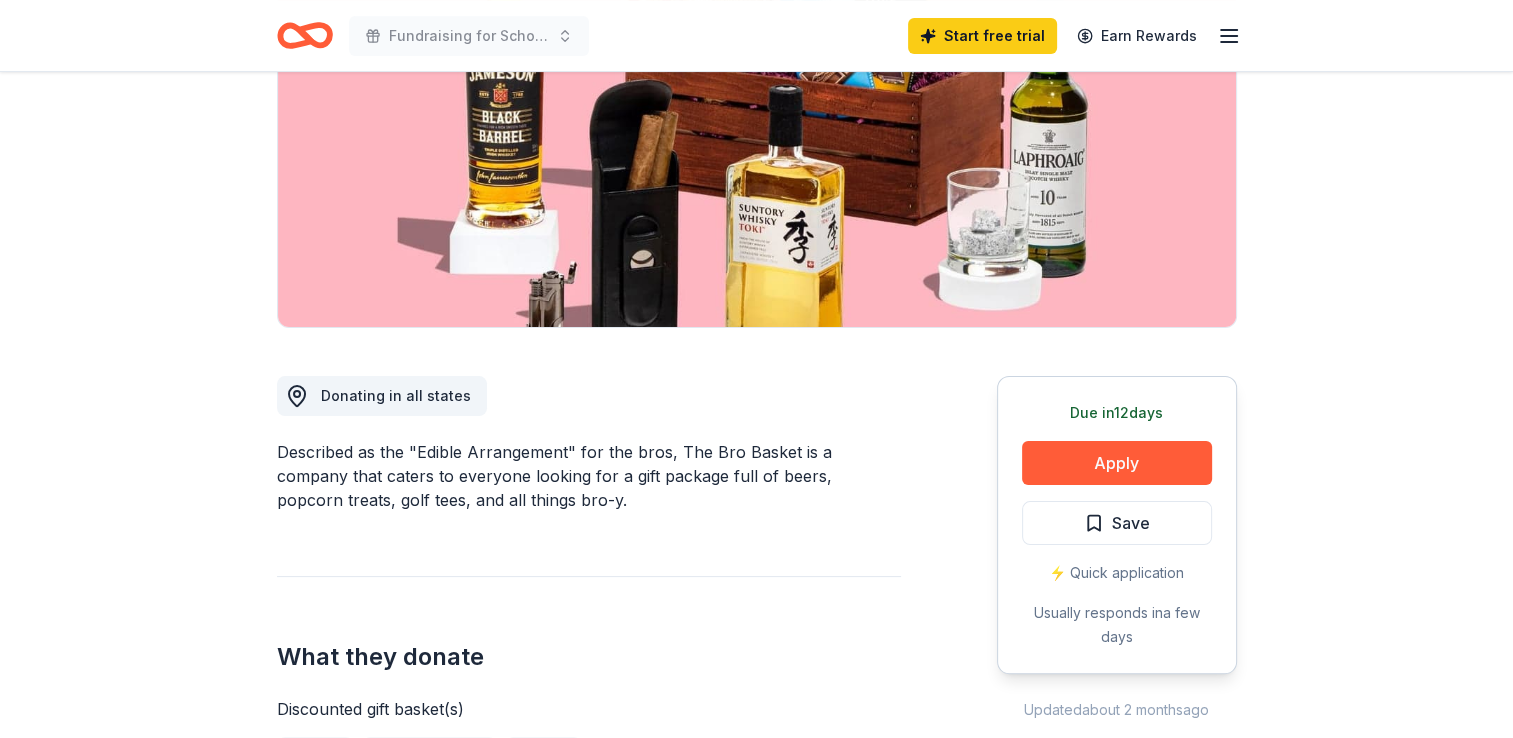 scroll, scrollTop: 332, scrollLeft: 0, axis: vertical 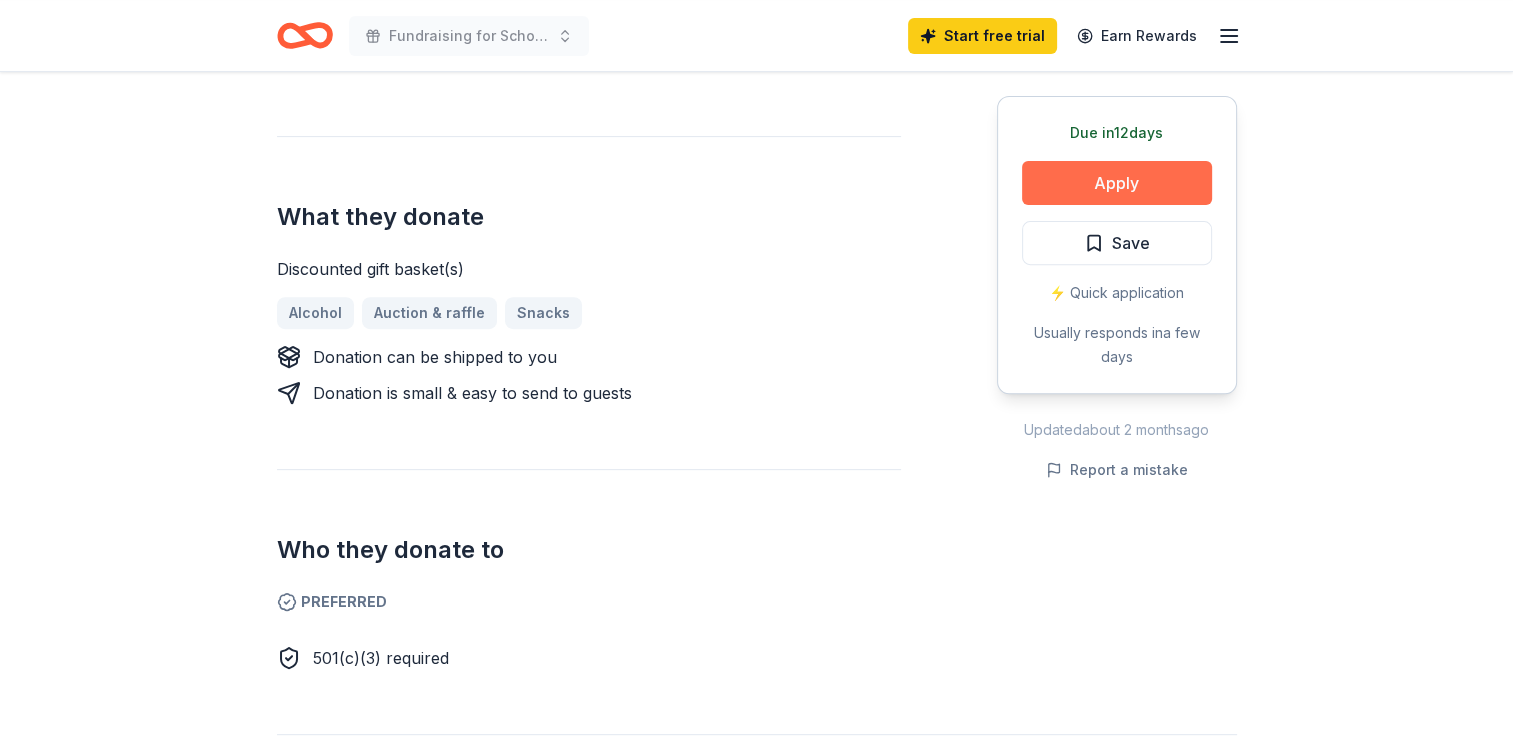 click on "Apply" at bounding box center (1117, 183) 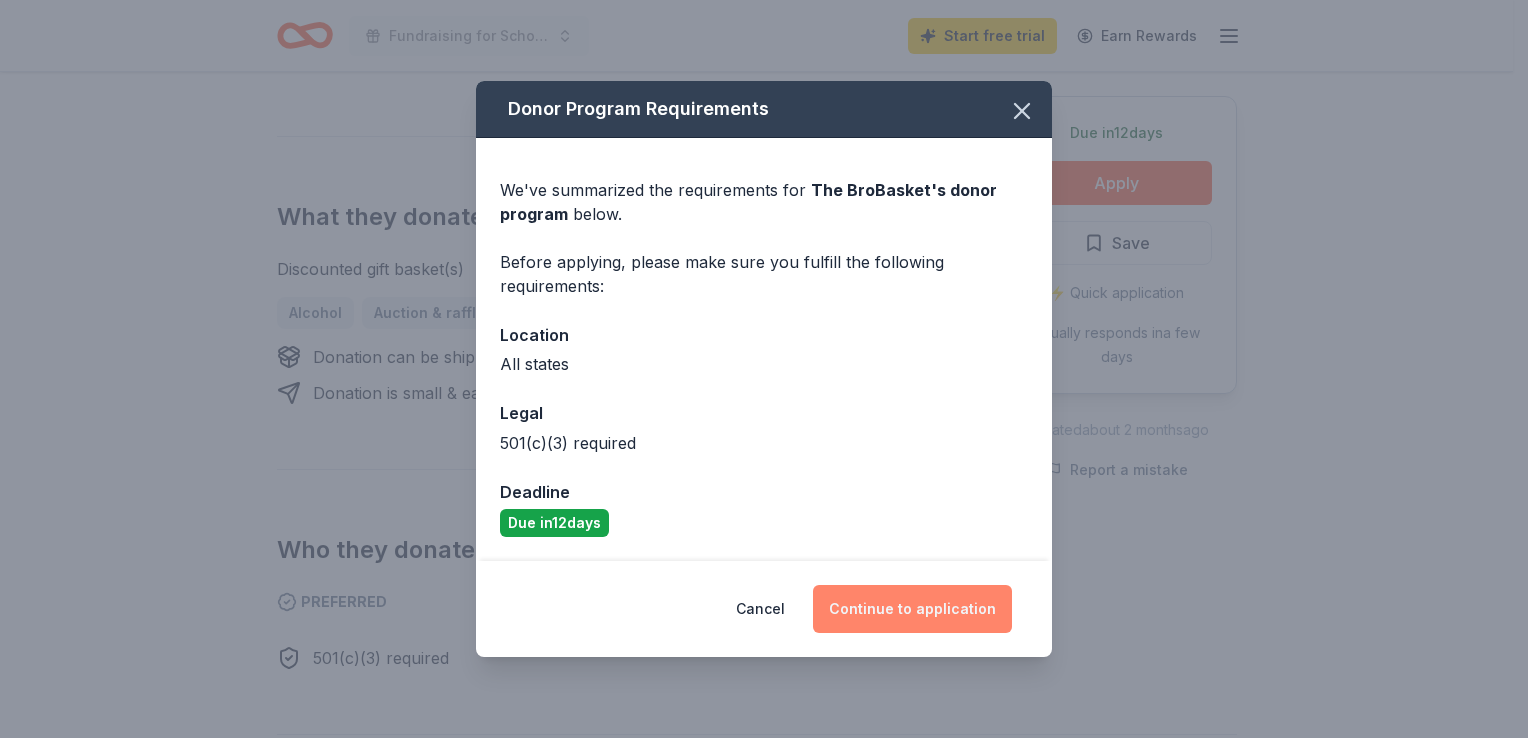 click on "Continue to application" at bounding box center (912, 609) 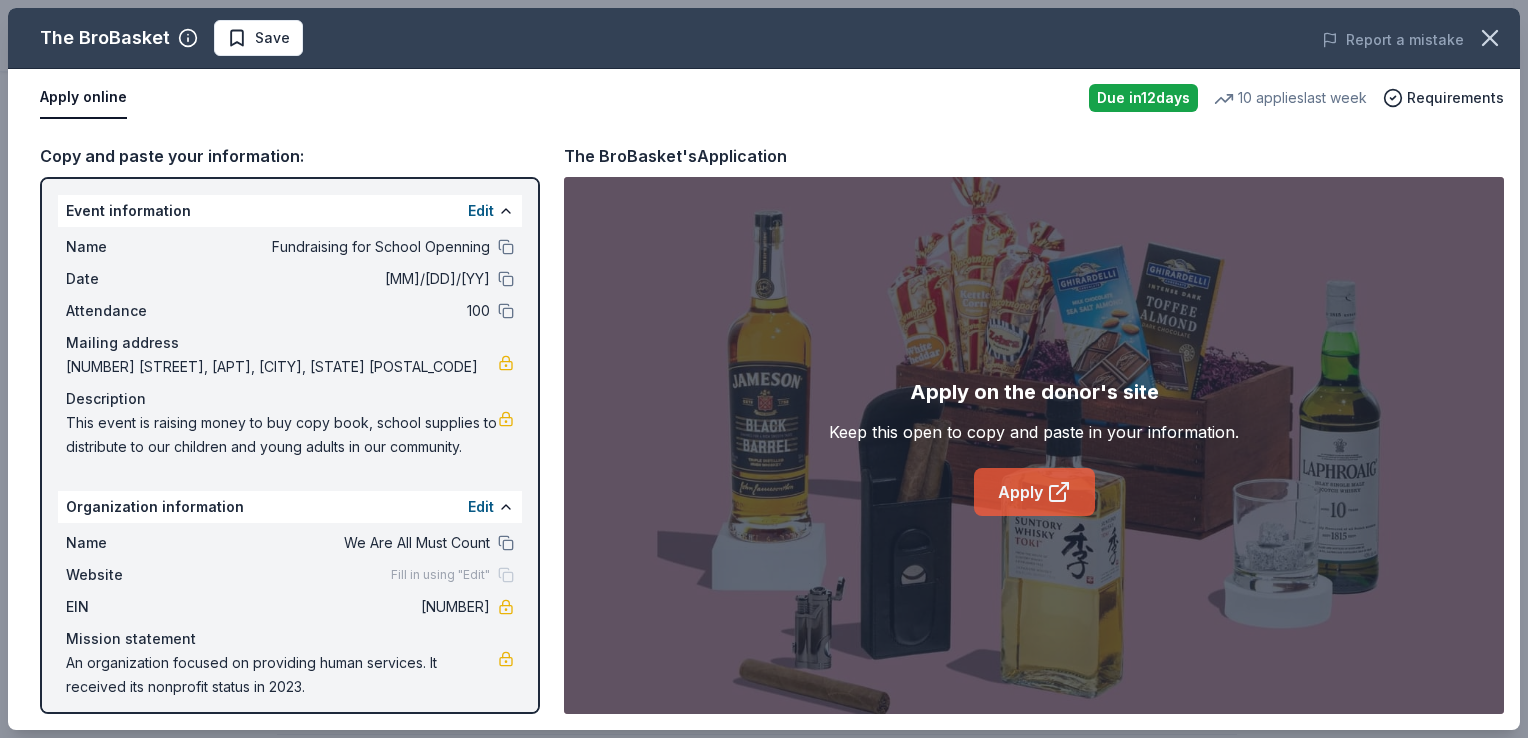 click on "Apply" at bounding box center (1034, 492) 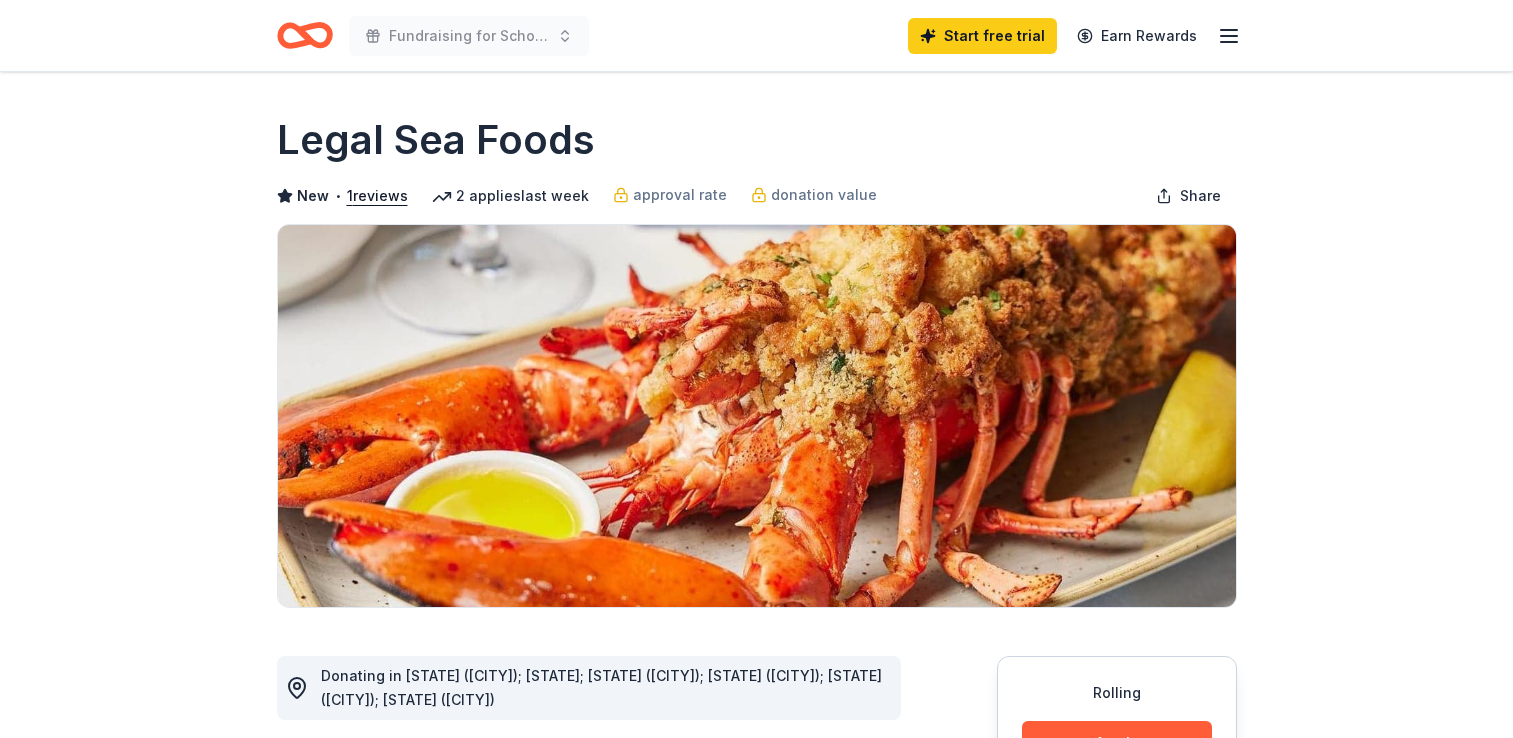 scroll, scrollTop: 0, scrollLeft: 0, axis: both 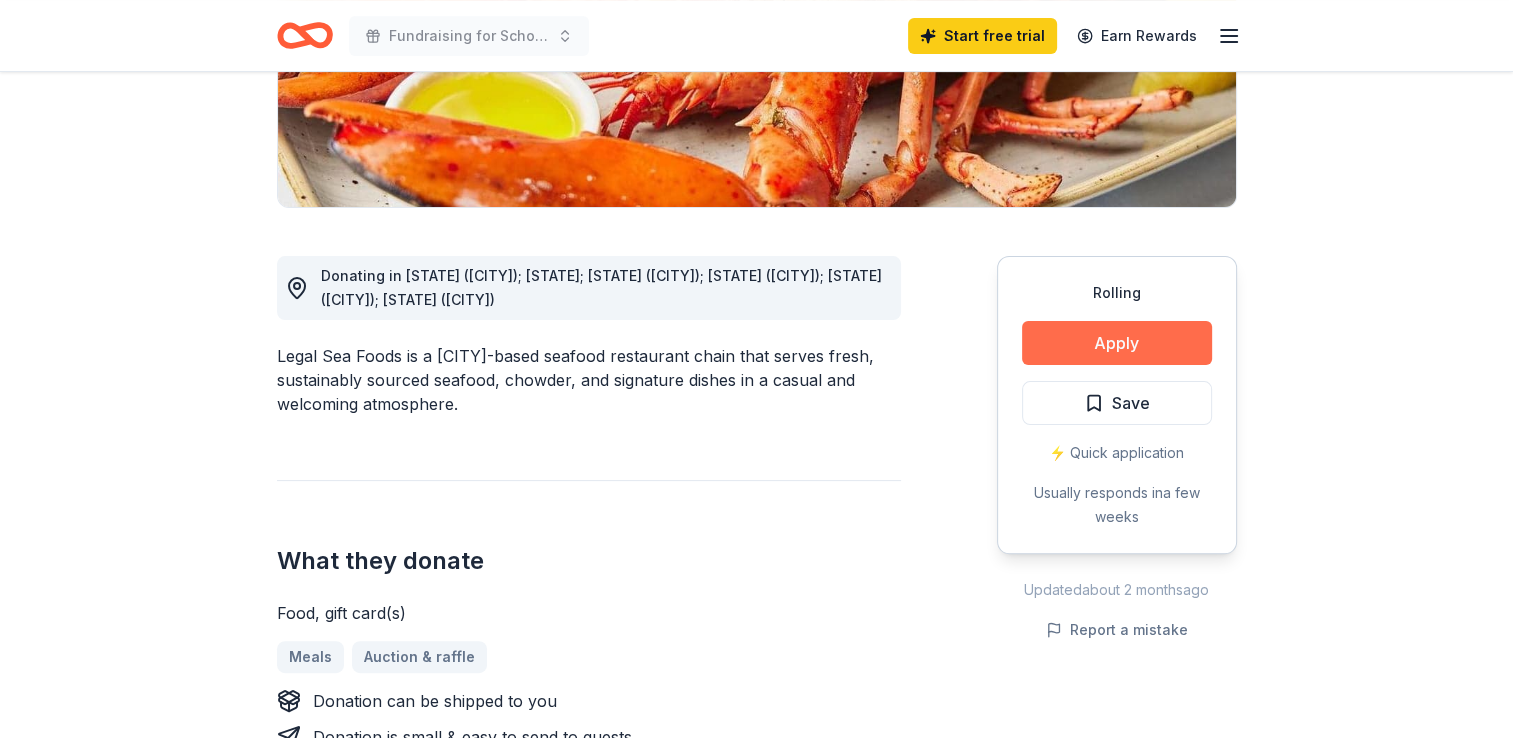 click on "Apply" at bounding box center [1117, 343] 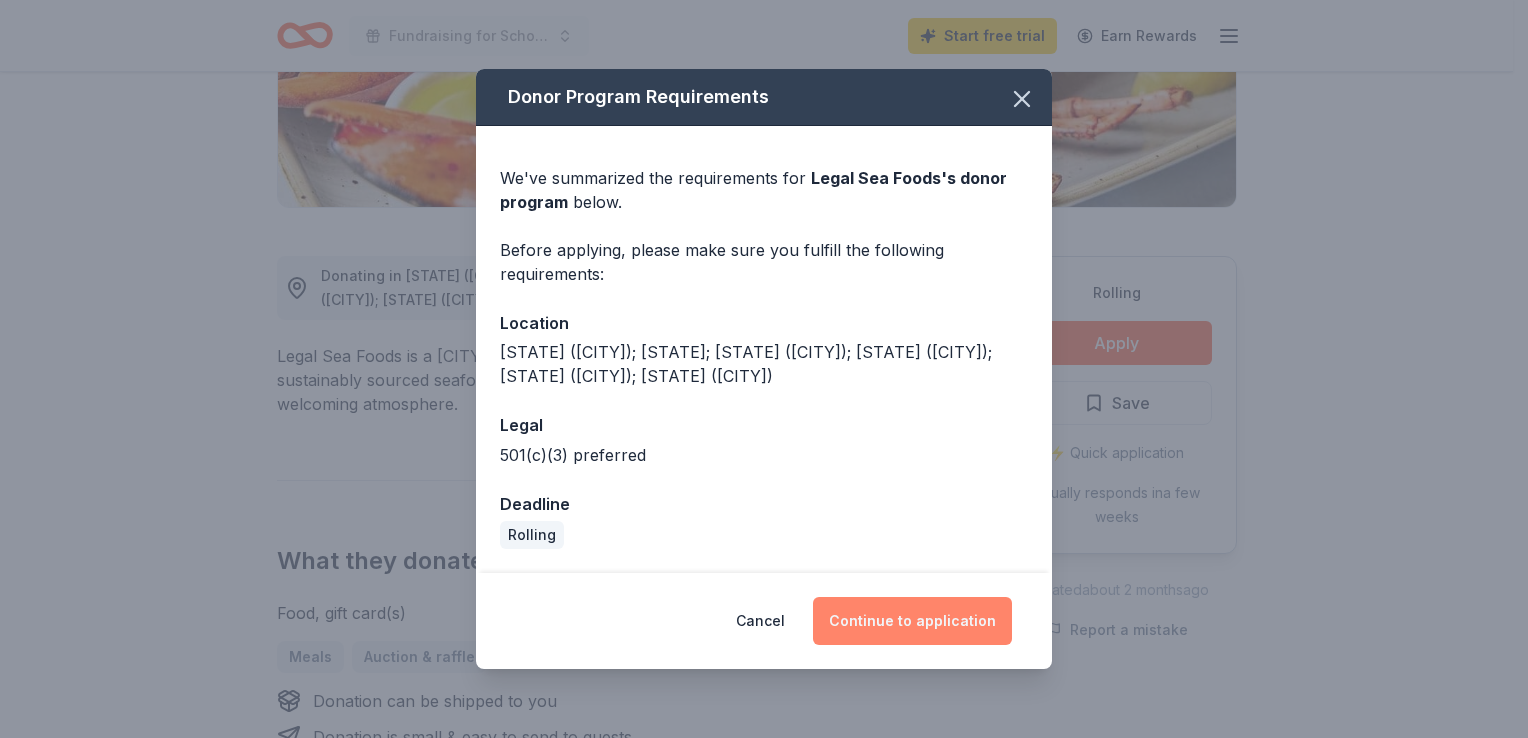 click on "Continue to application" at bounding box center [912, 621] 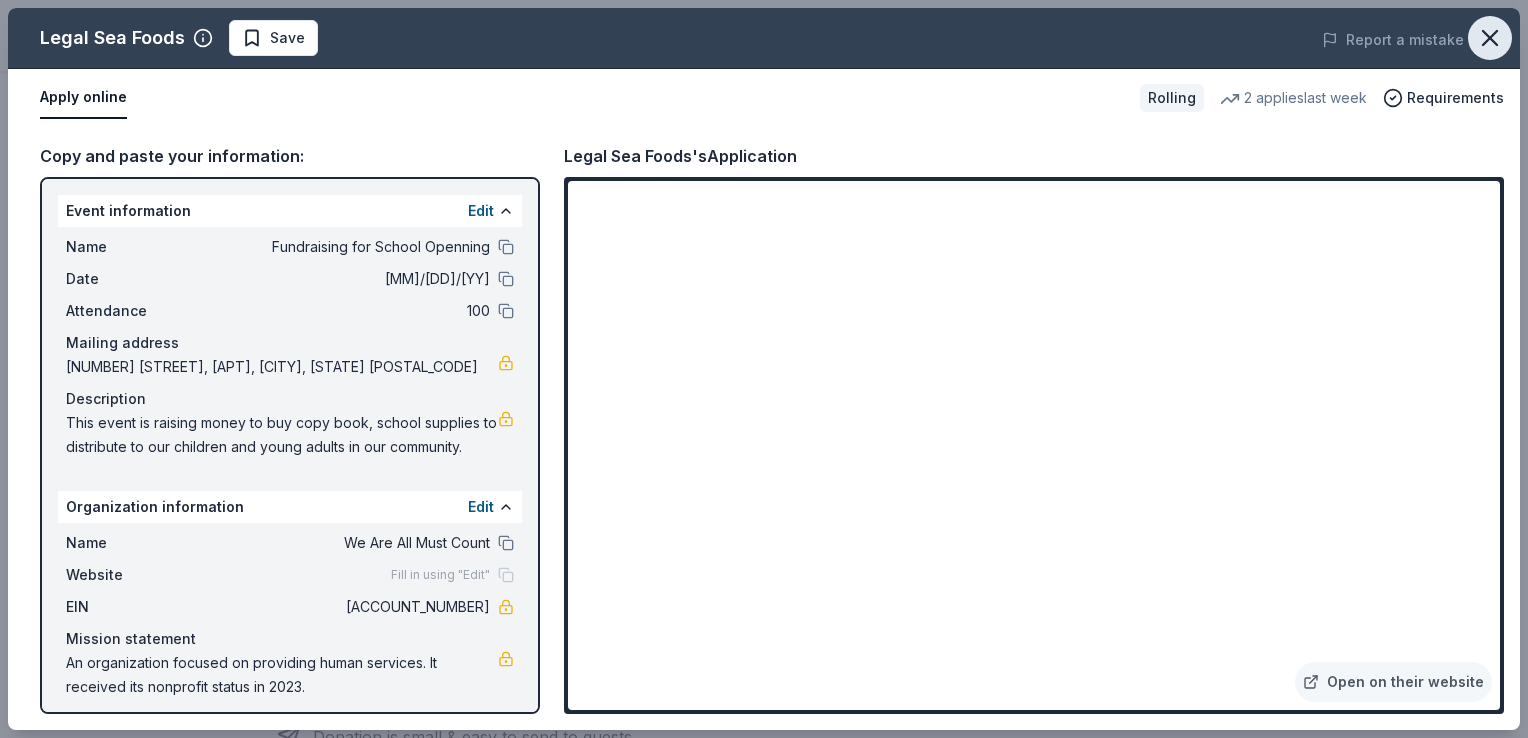 click 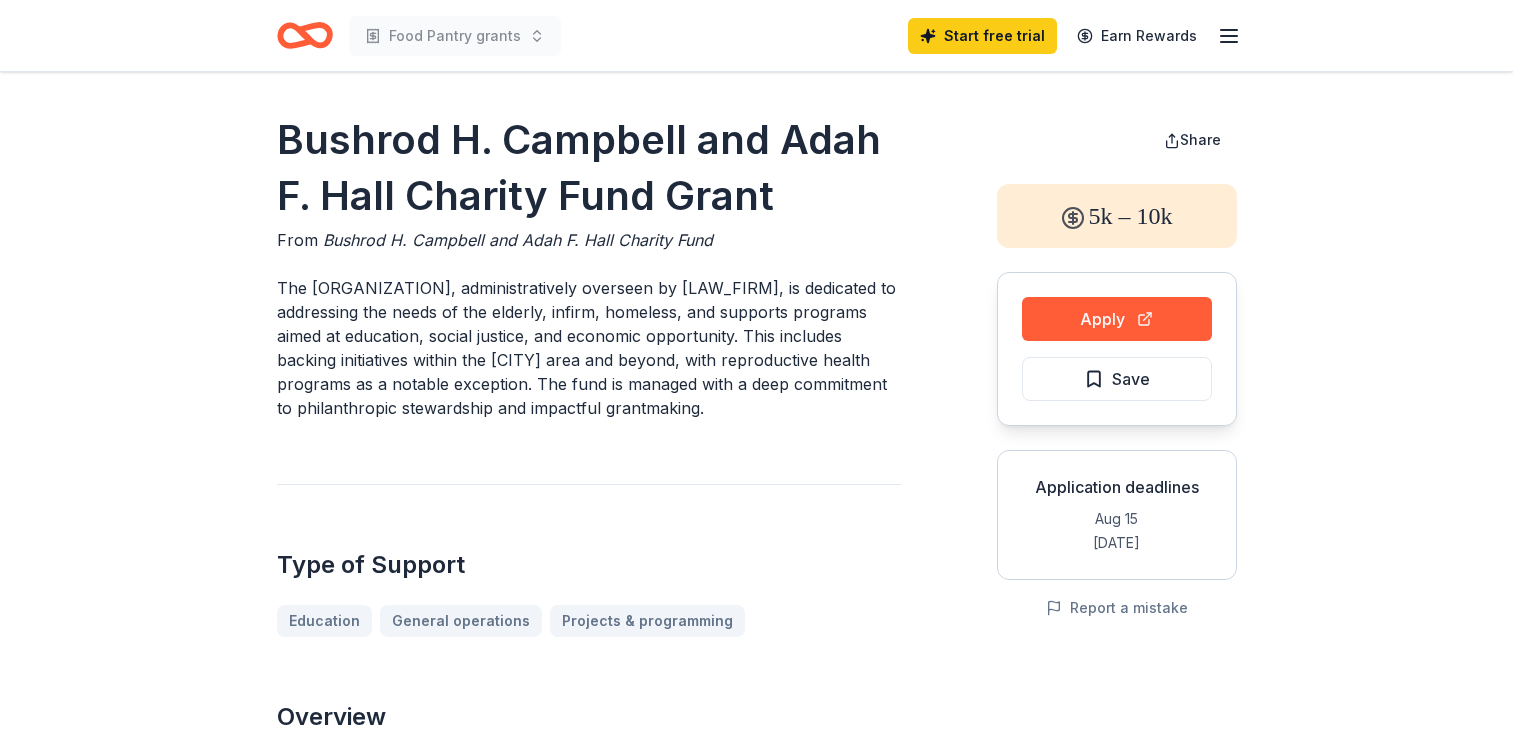 scroll, scrollTop: 0, scrollLeft: 0, axis: both 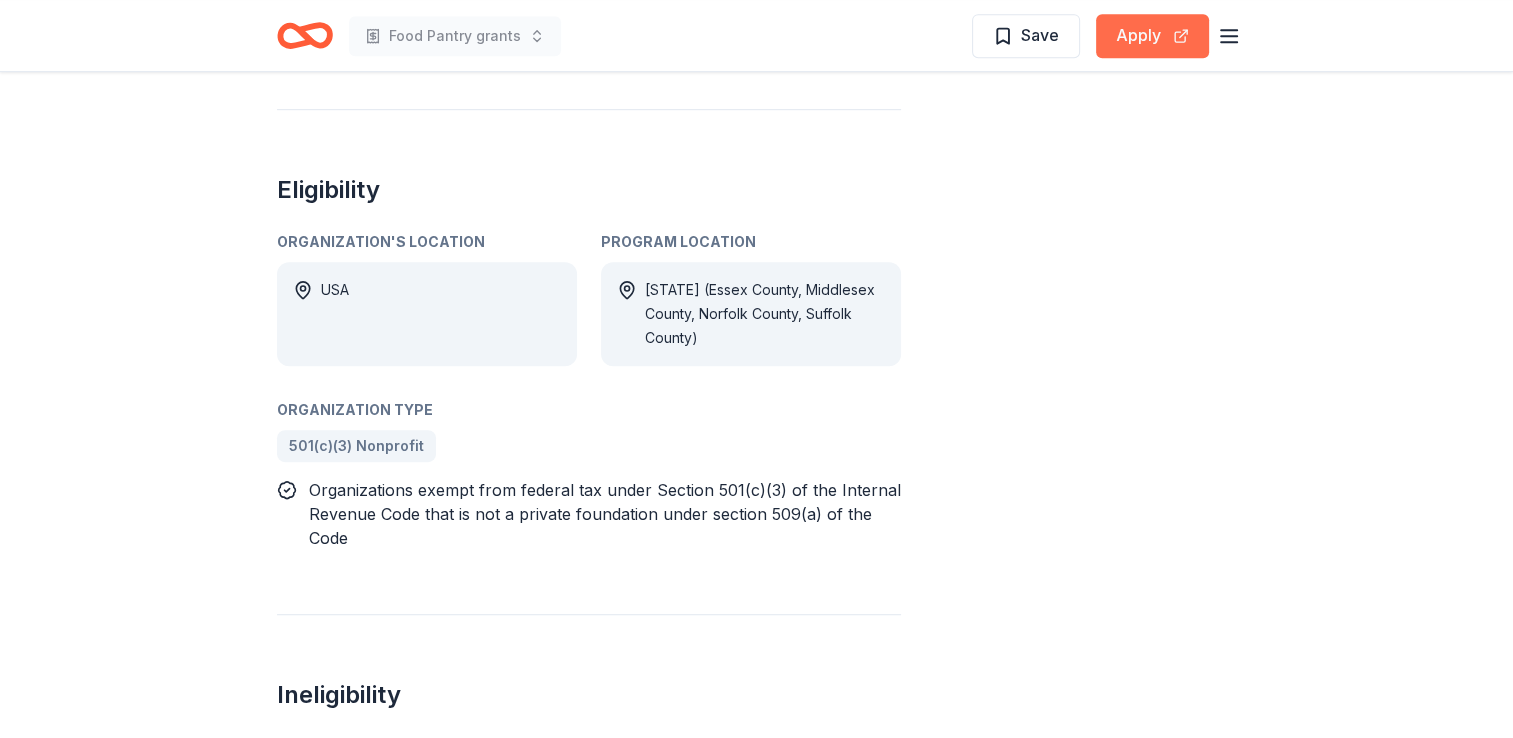 click on "Apply" at bounding box center [1152, 36] 